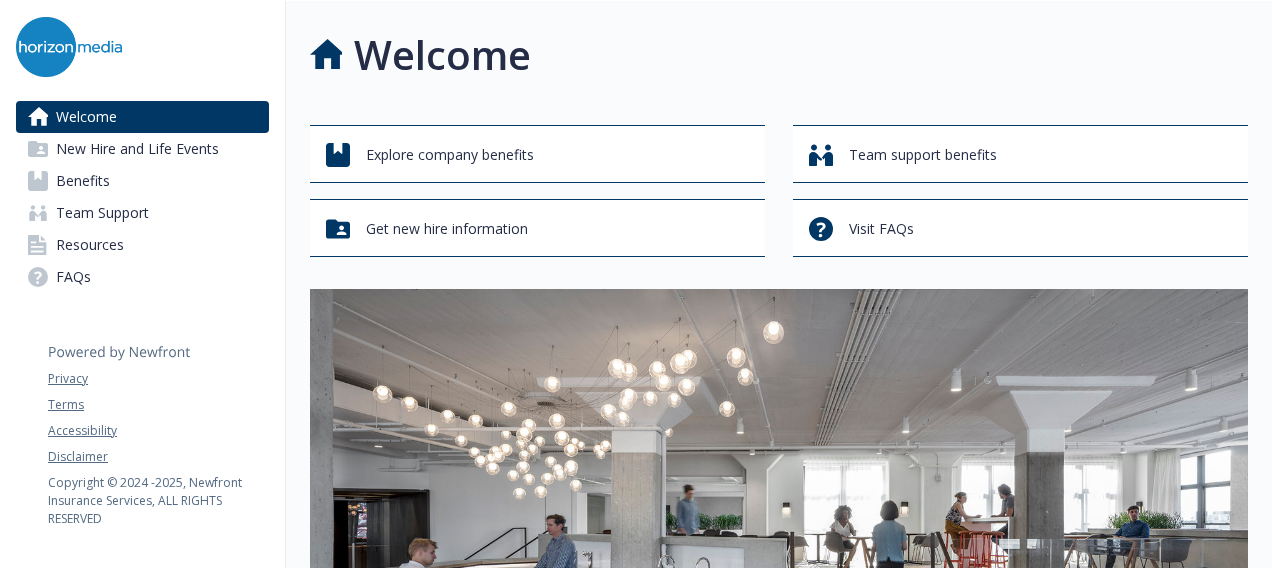 scroll, scrollTop: 0, scrollLeft: 0, axis: both 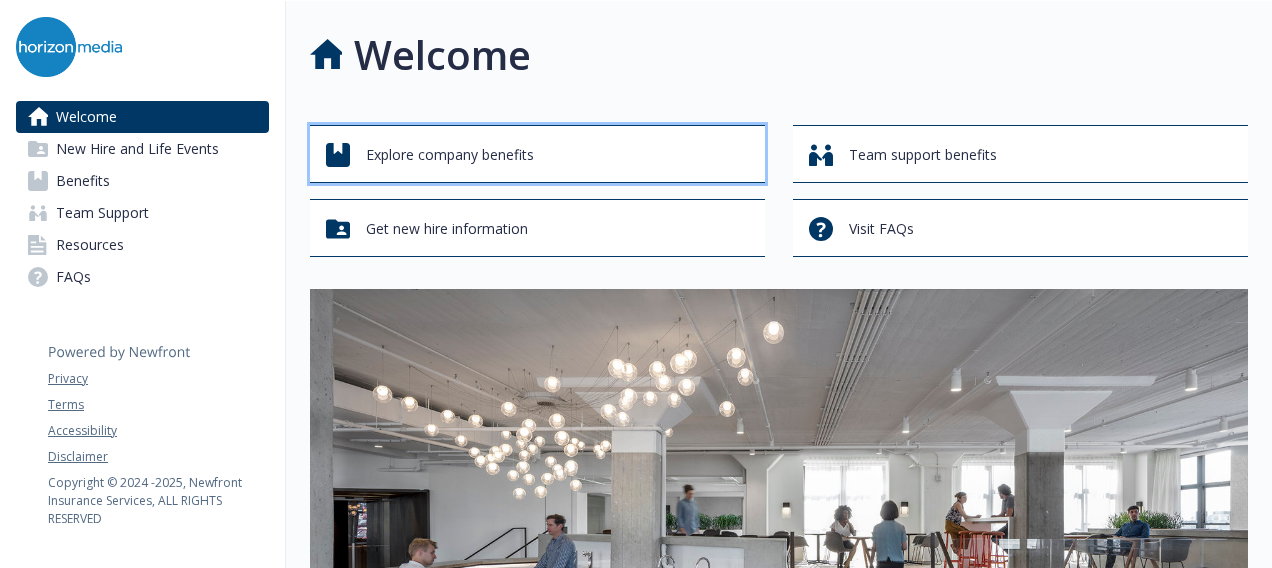 click on "Explore company benefits" at bounding box center [450, 155] 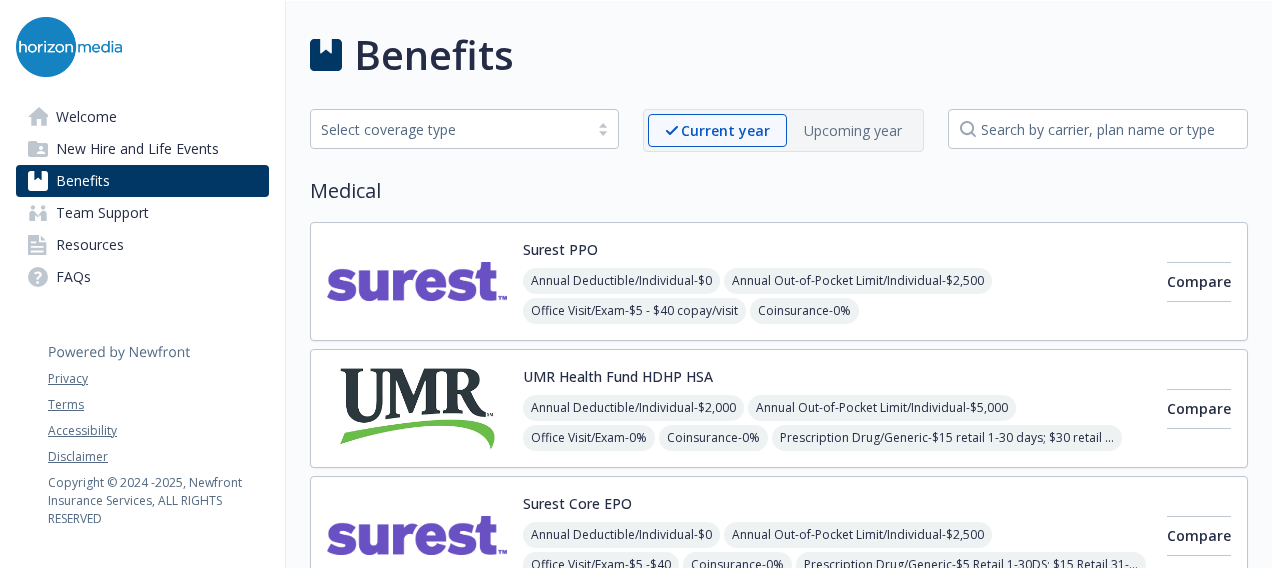 click on "Annual Out-of-Pocket Limit/Individual  -  $2,500" at bounding box center [858, 281] 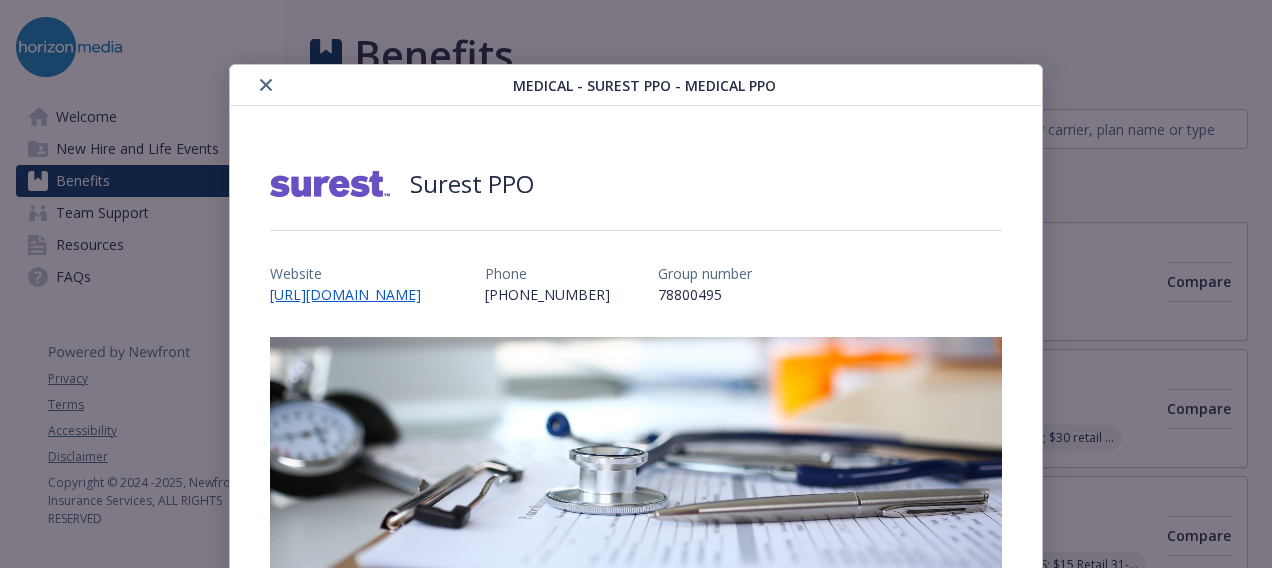 scroll, scrollTop: 60, scrollLeft: 0, axis: vertical 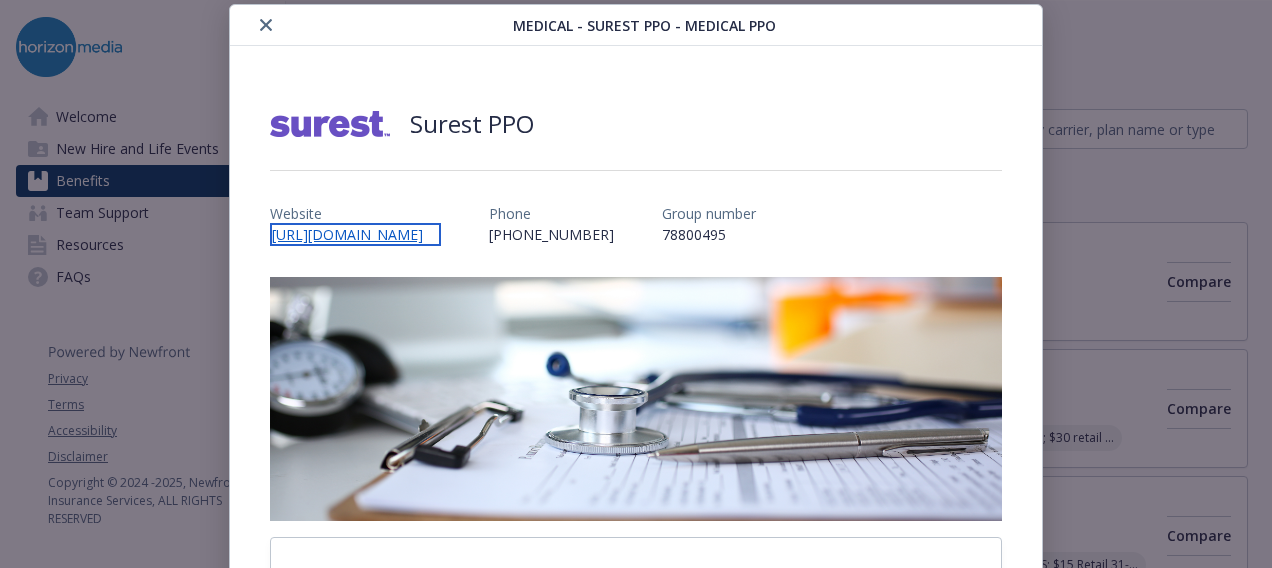 click on "[URL][DOMAIN_NAME]" at bounding box center [355, 234] 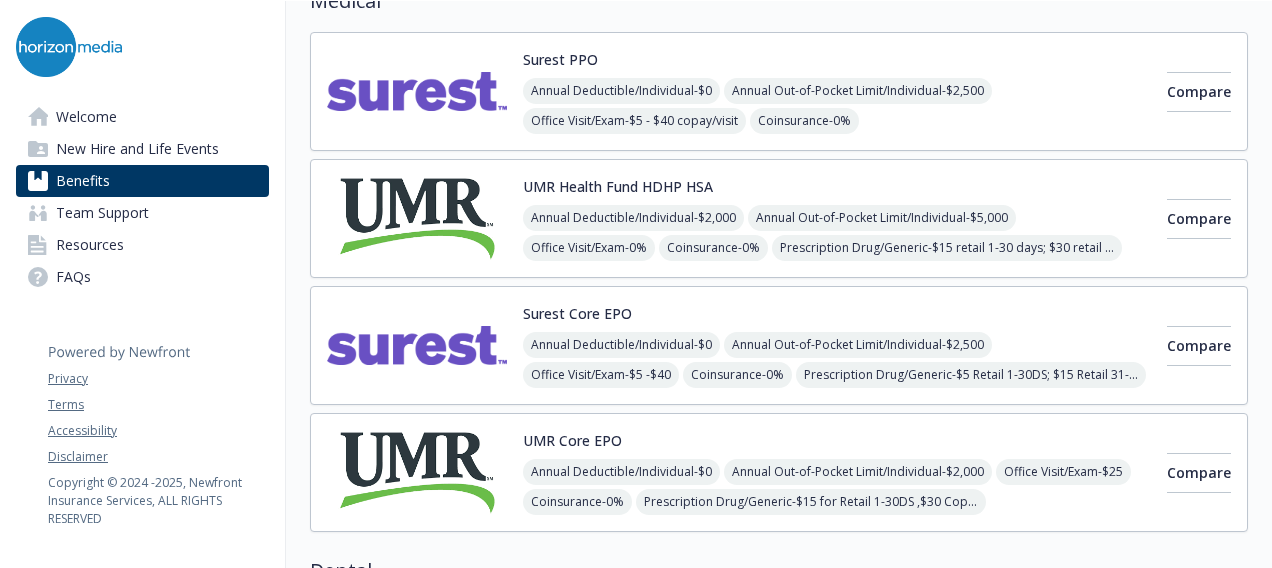scroll, scrollTop: 0, scrollLeft: 0, axis: both 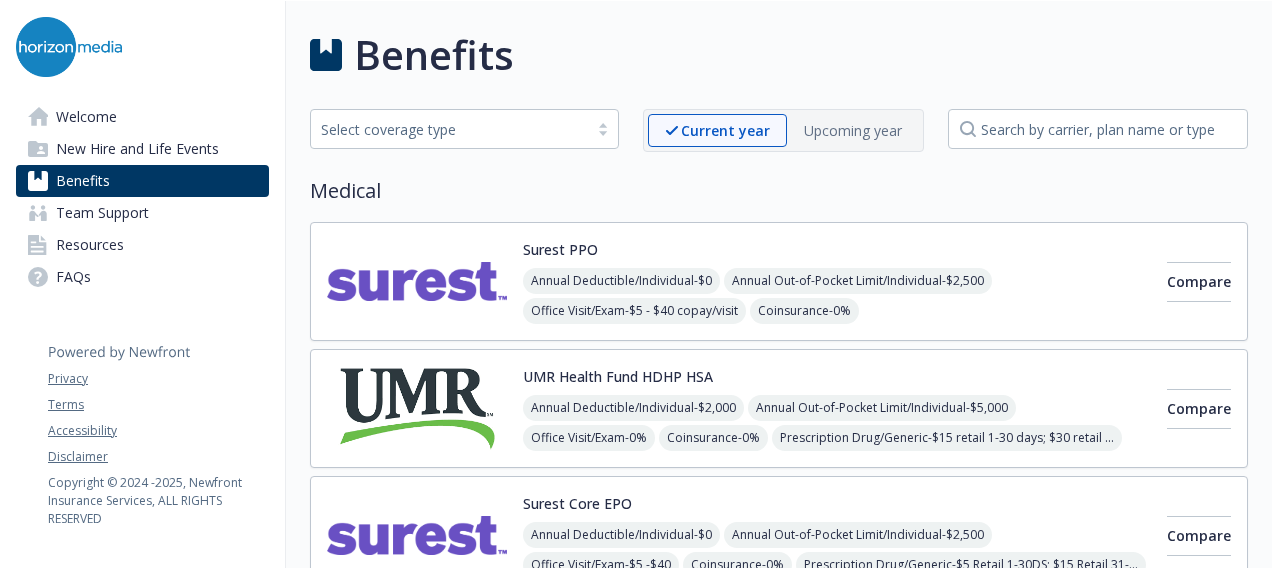 click on "Current year" at bounding box center (725, 130) 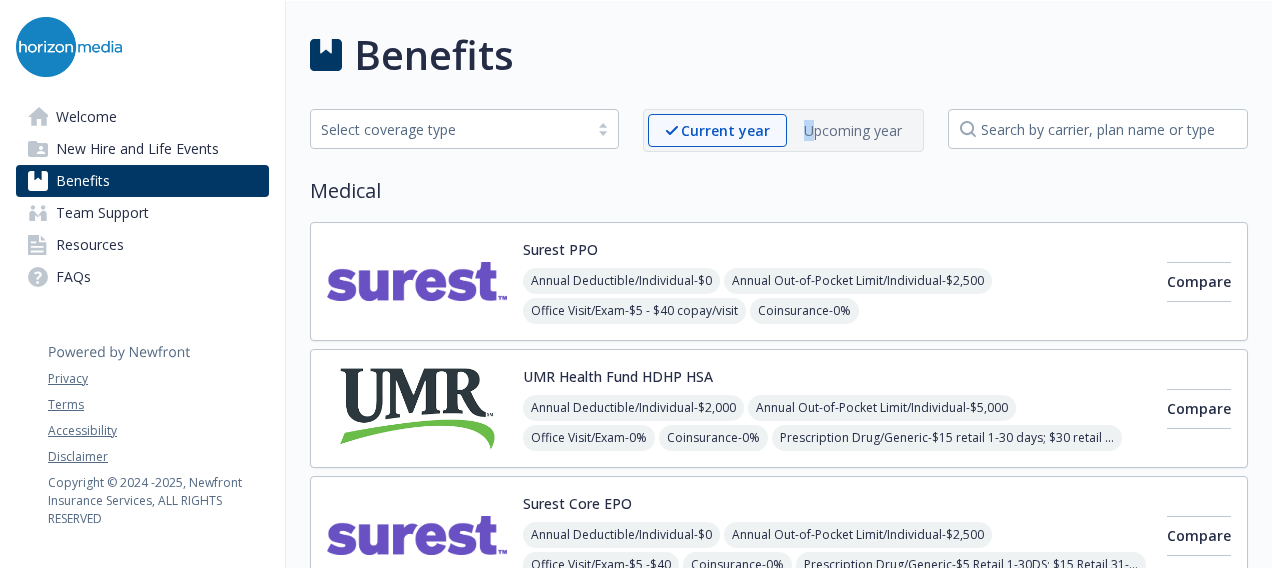 click on "Upcoming year" at bounding box center [853, 130] 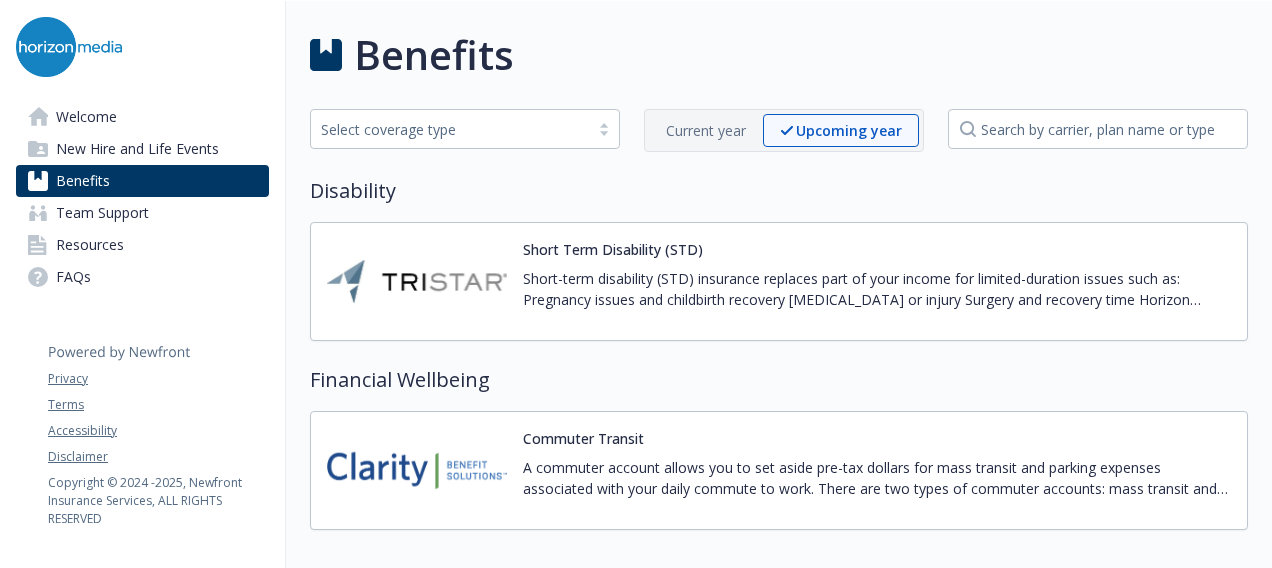 drag, startPoint x: 812, startPoint y: 132, endPoint x: 688, endPoint y: 136, distance: 124.0645 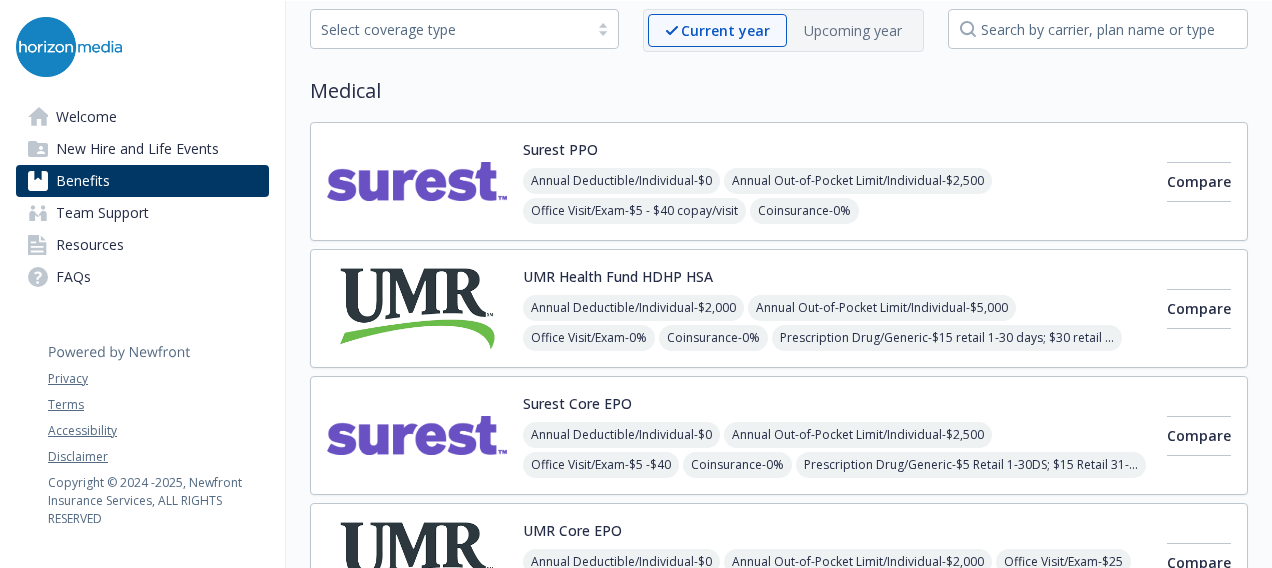 scroll, scrollTop: 200, scrollLeft: 0, axis: vertical 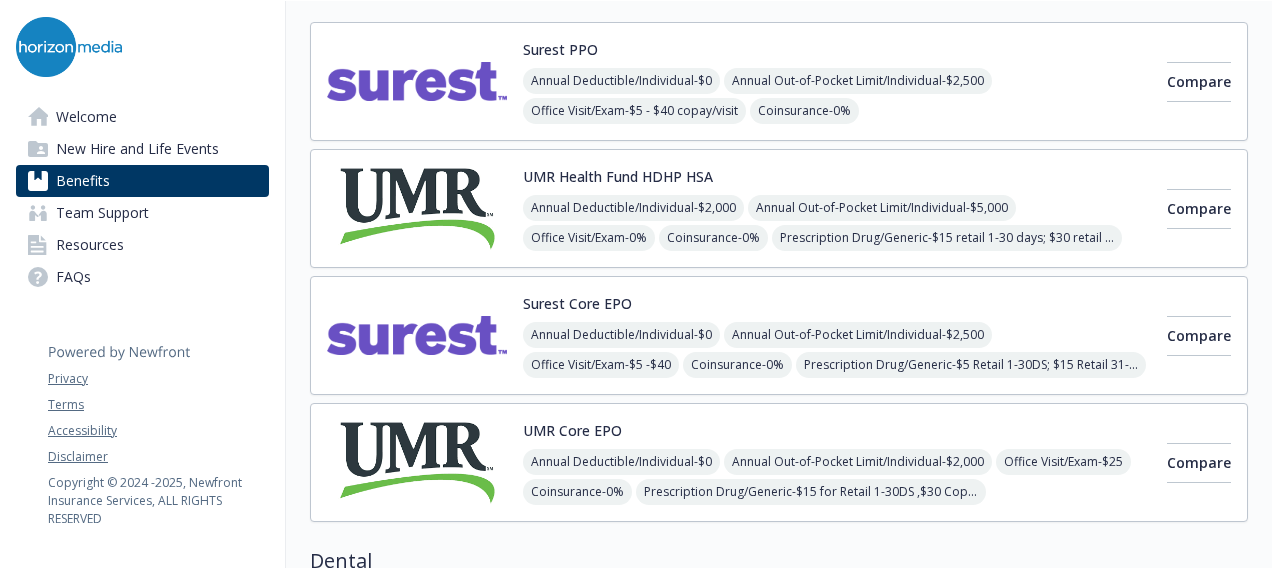 click at bounding box center (417, 81) 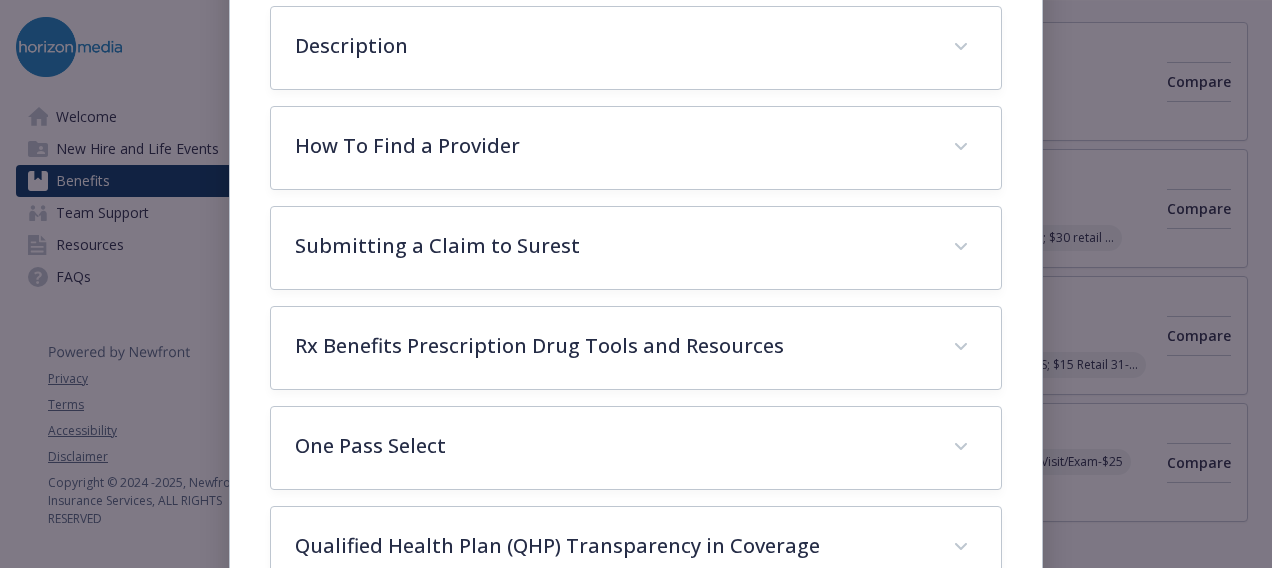 scroll, scrollTop: 560, scrollLeft: 0, axis: vertical 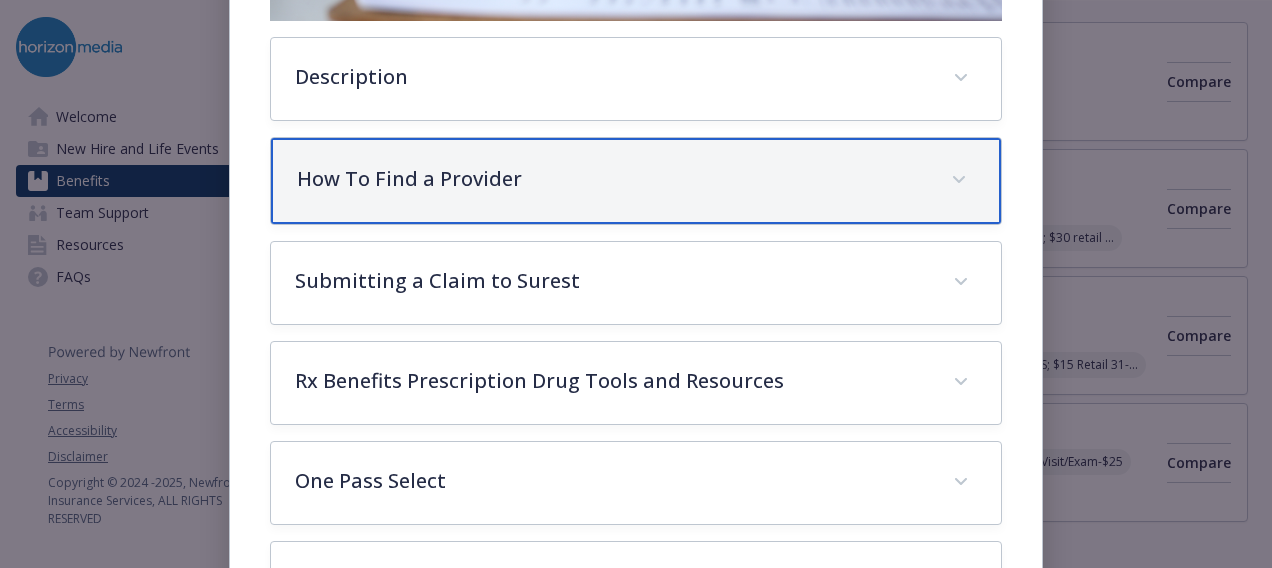 click on "How To Find a Provider" at bounding box center [612, 179] 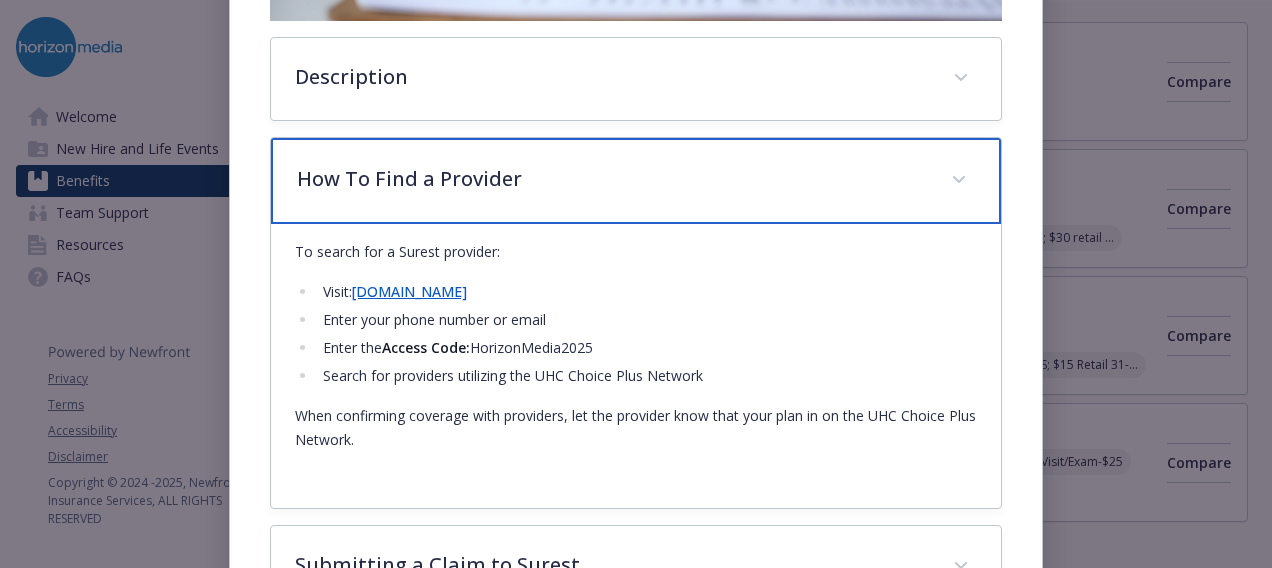 scroll, scrollTop: 760, scrollLeft: 0, axis: vertical 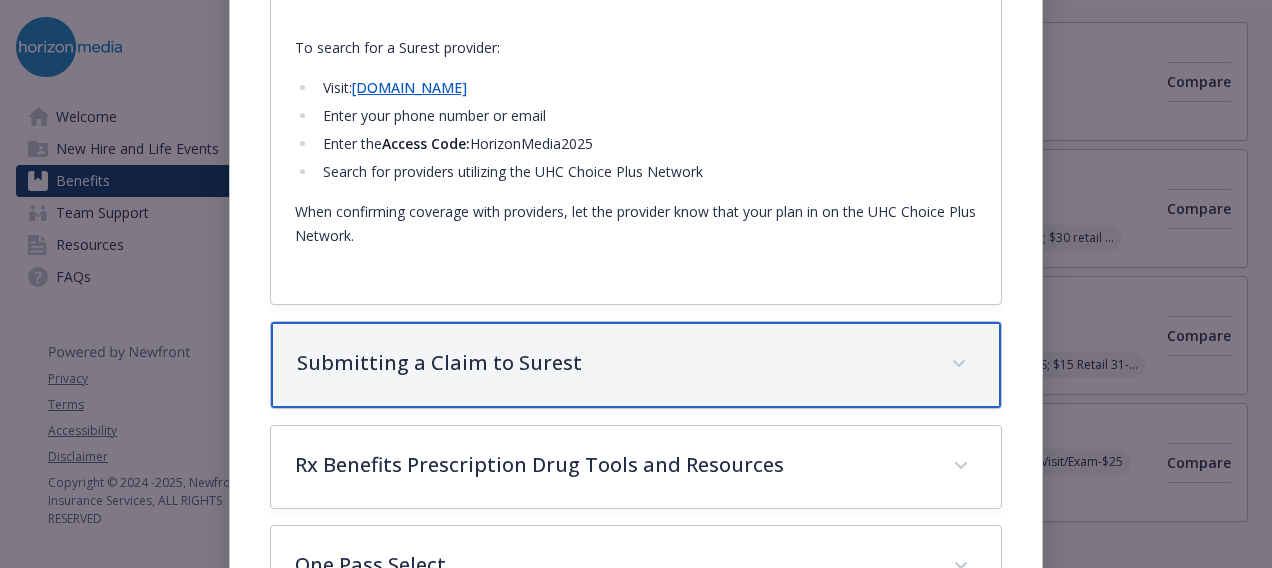 click on "Submitting a Claim to Surest" at bounding box center (612, 363) 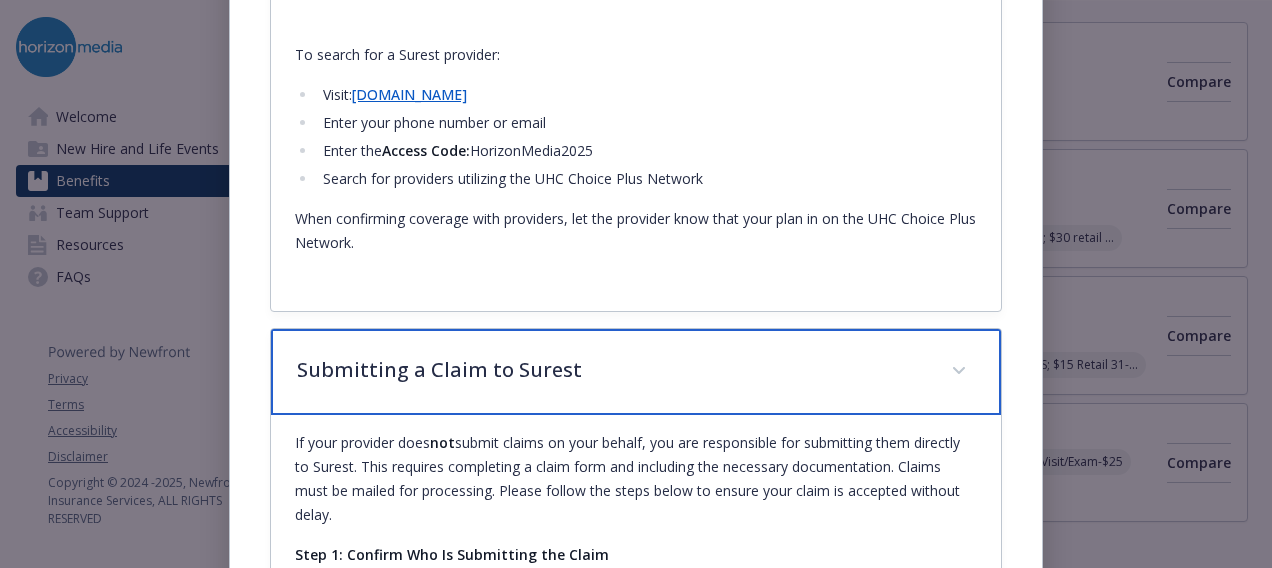 scroll, scrollTop: 660, scrollLeft: 0, axis: vertical 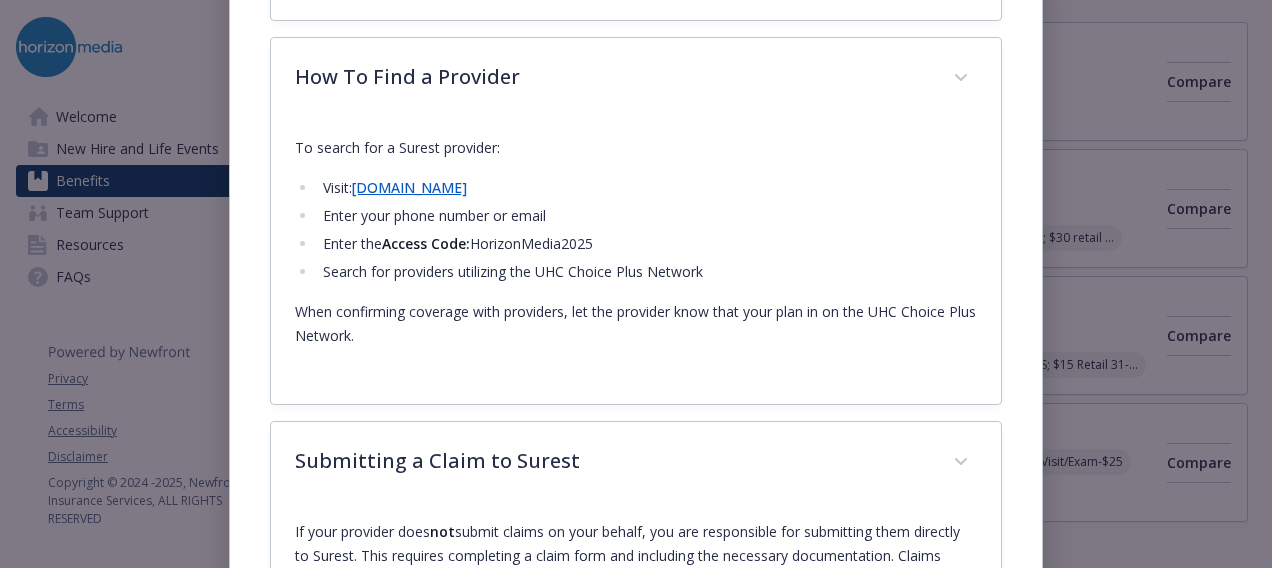 drag, startPoint x: 639, startPoint y: 242, endPoint x: 478, endPoint y: 247, distance: 161.07762 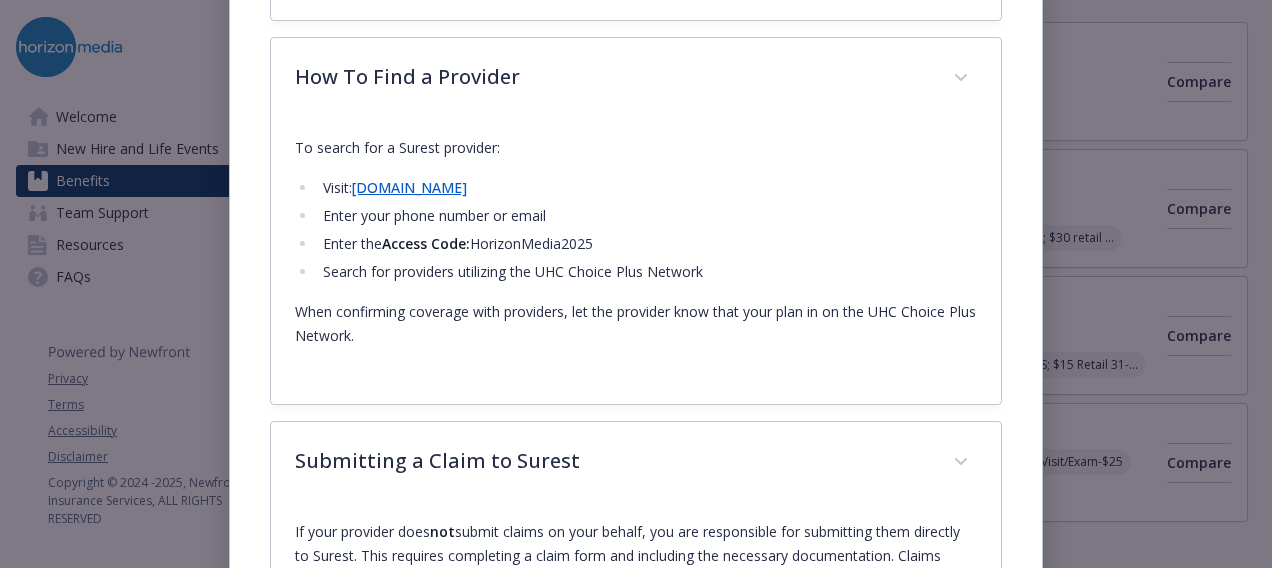 click on "Enter the  Access Code:  HorizonMedia2025" at bounding box center [647, 244] 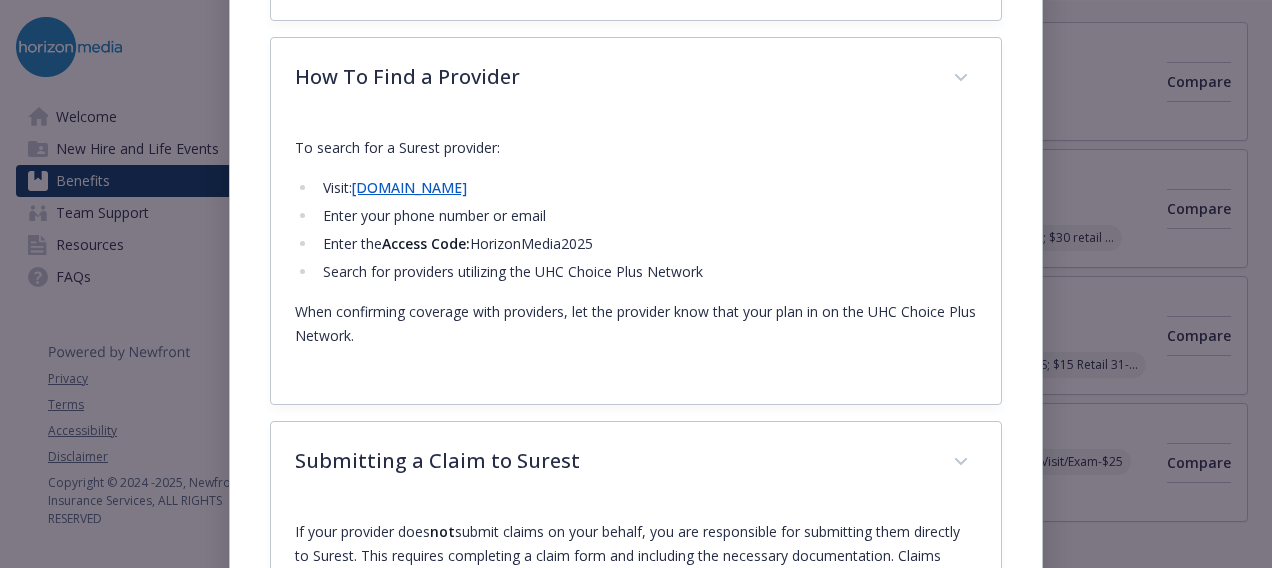 drag, startPoint x: 608, startPoint y: 238, endPoint x: 475, endPoint y: 248, distance: 133.37541 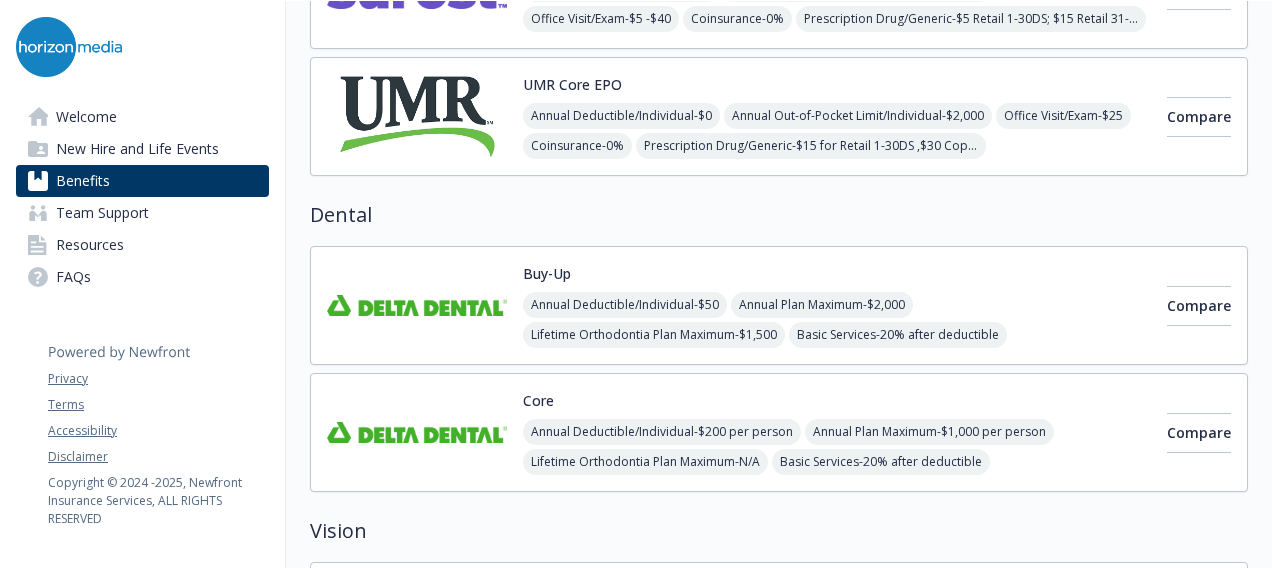 scroll, scrollTop: 300, scrollLeft: 0, axis: vertical 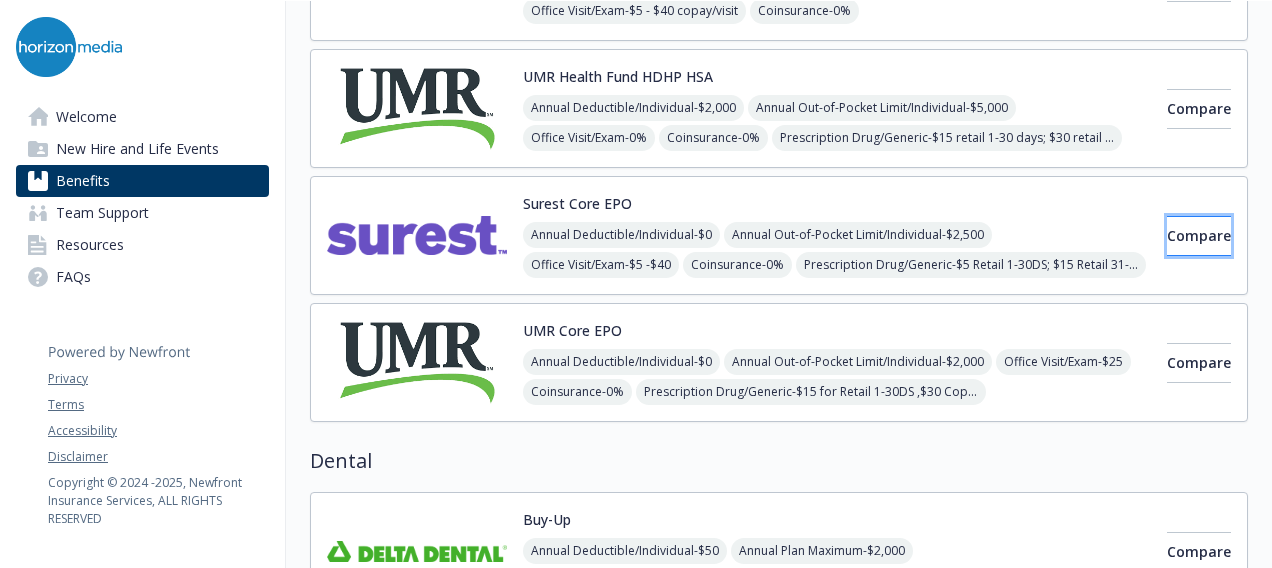 click on "Compare" at bounding box center [1199, 235] 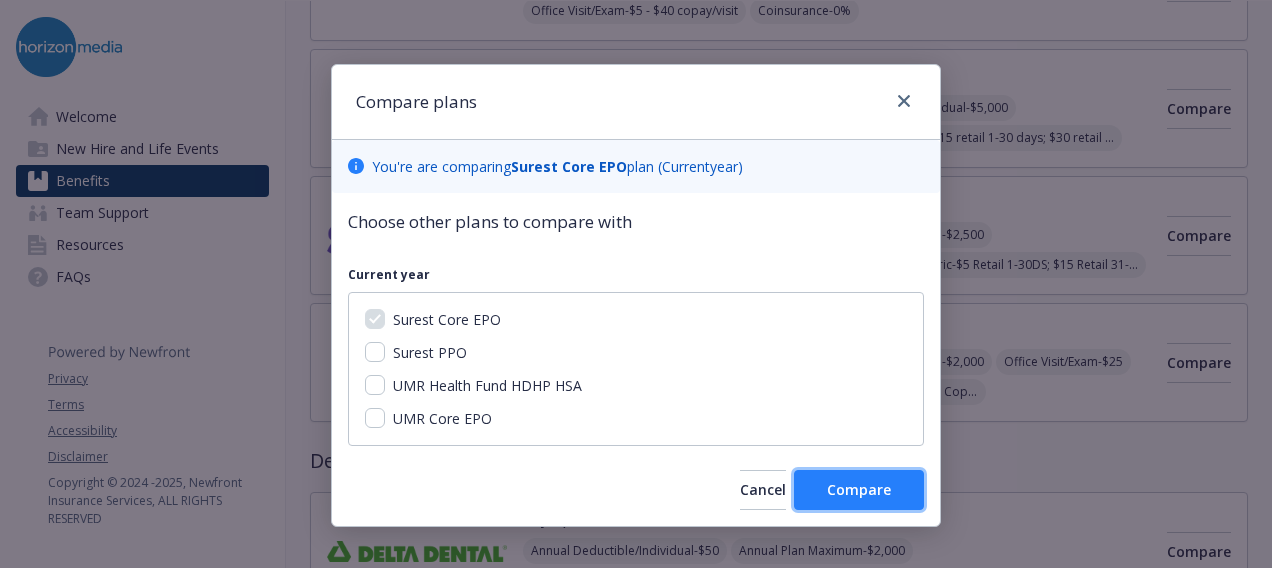 click on "Compare" at bounding box center (859, 489) 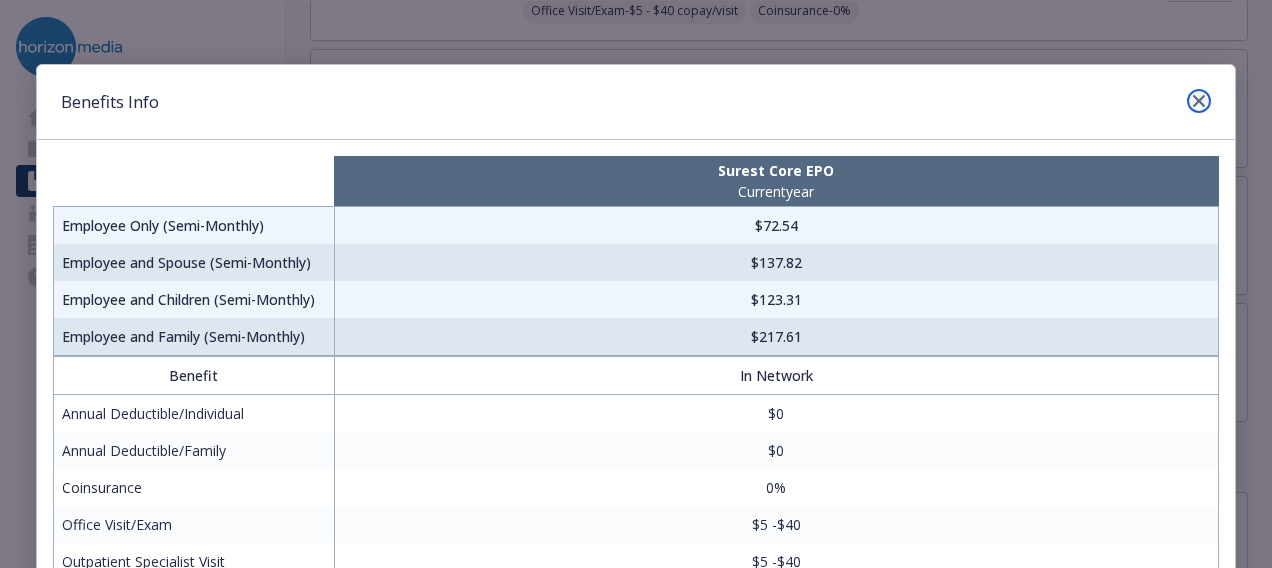 click at bounding box center [1199, 101] 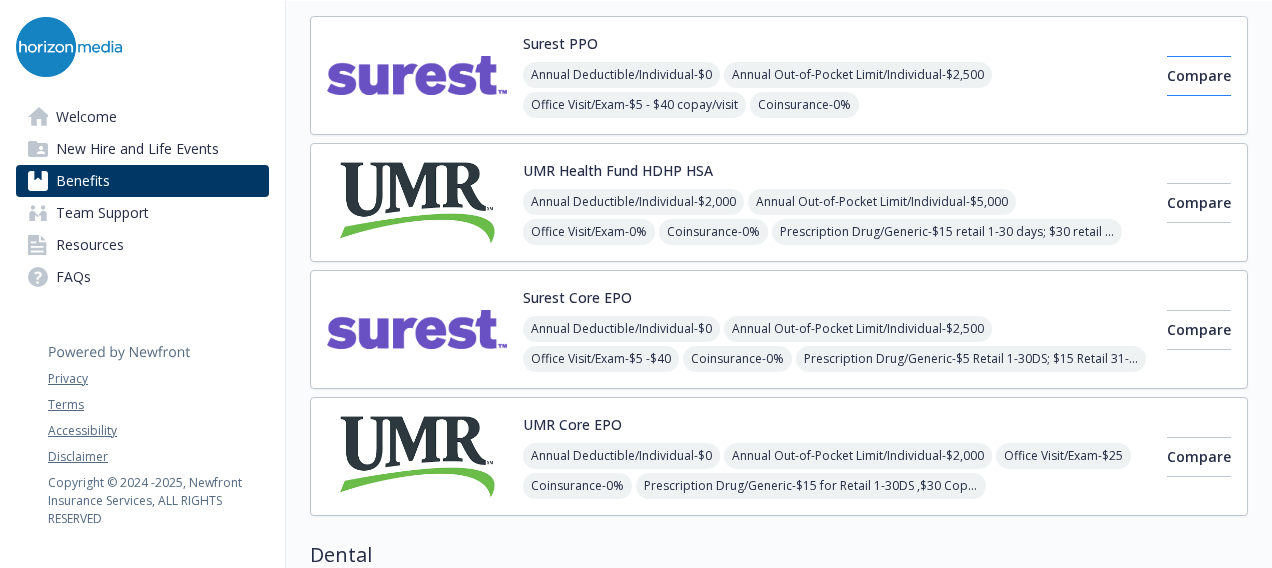 scroll, scrollTop: 0, scrollLeft: 0, axis: both 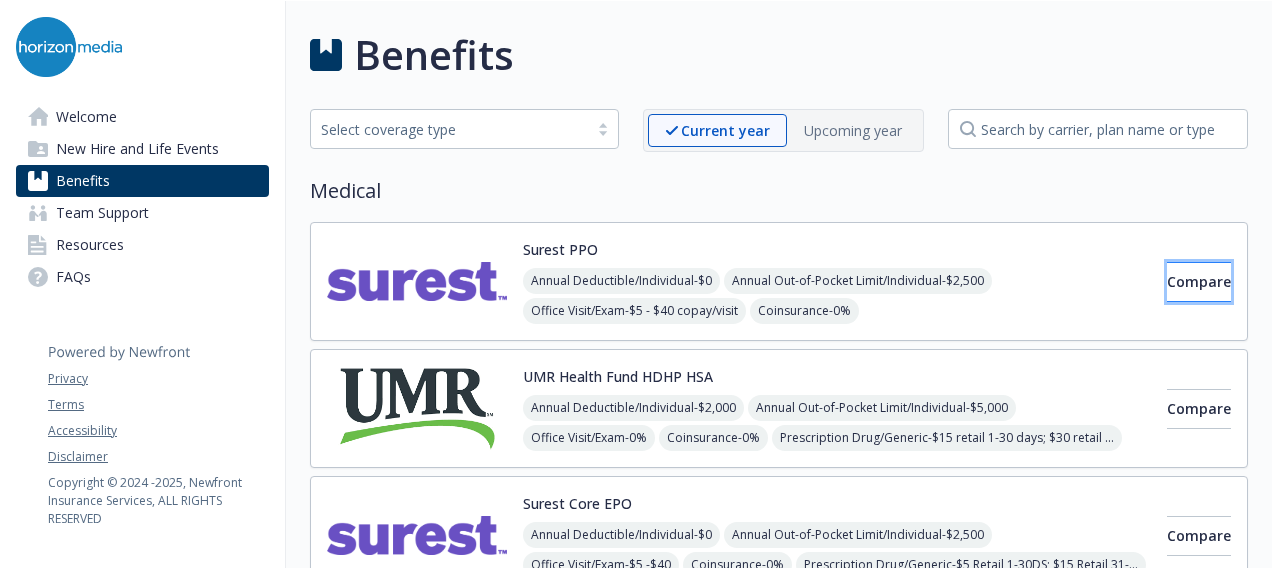 click on "Compare" at bounding box center [1199, 282] 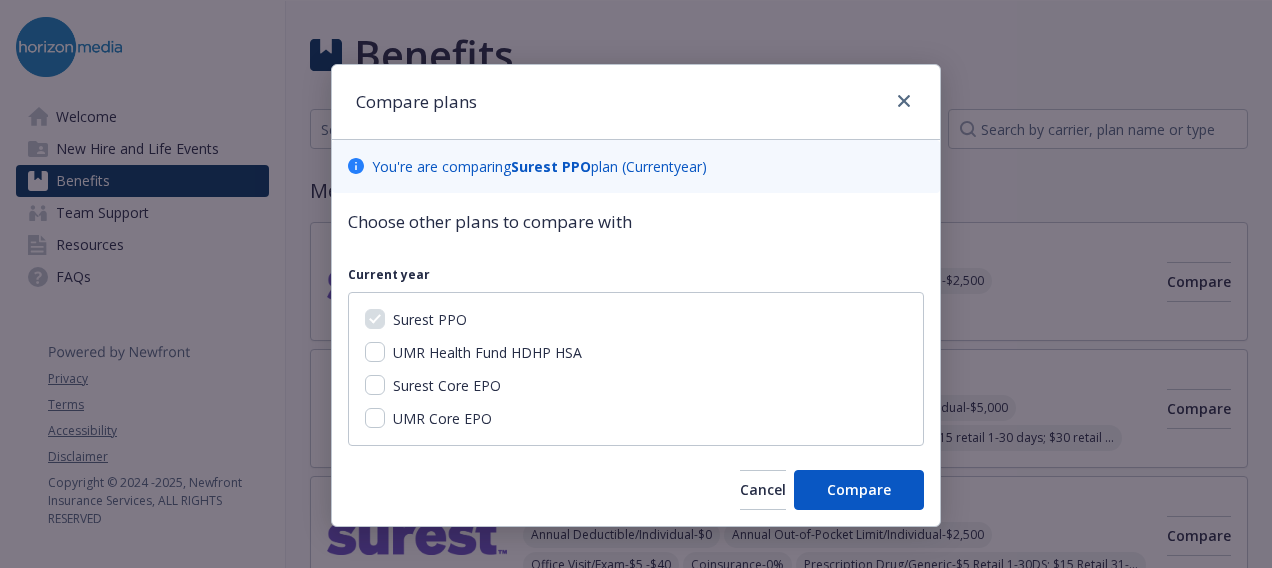 click on "Compare plans You ' re are comparing  Surest PPO  plan ( Current  year) Choose other plans to compare with Current year Surest PPO UMR Health Fund HDHP HSA Surest Core EPO UMR Core EPO Cancel Compare" at bounding box center (636, 284) 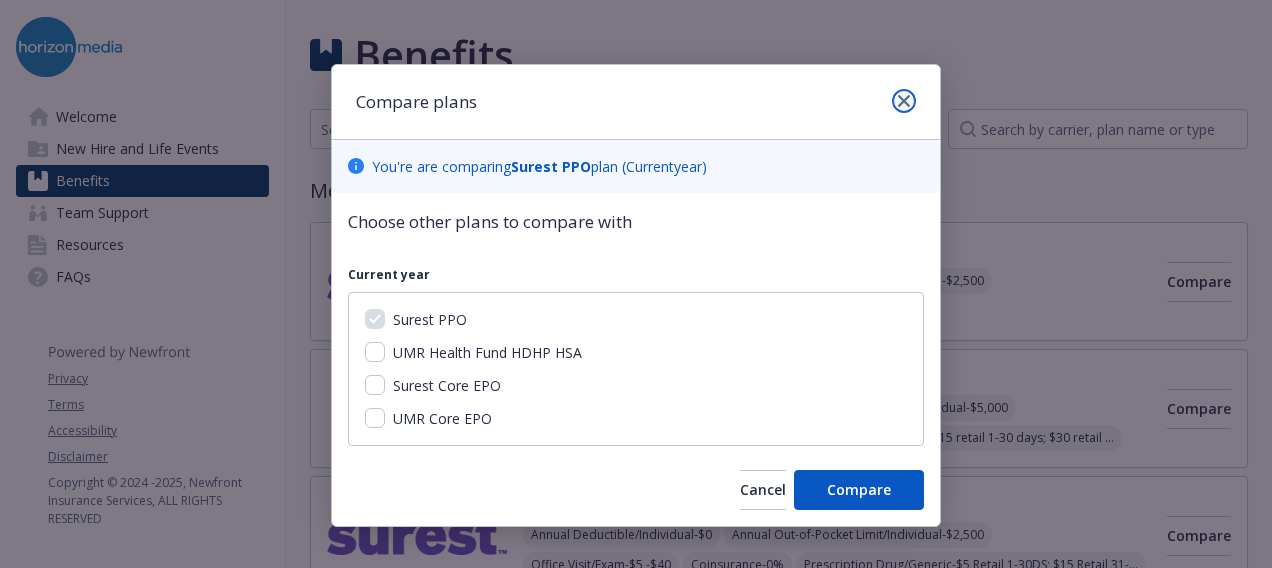 click at bounding box center (904, 101) 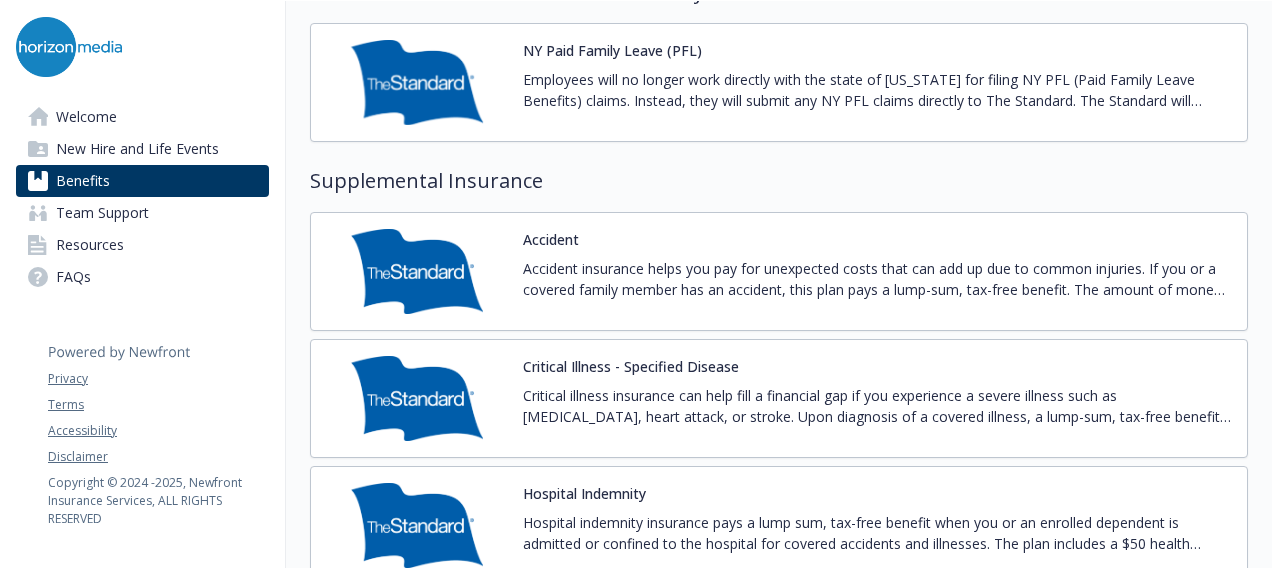 scroll, scrollTop: 2200, scrollLeft: 0, axis: vertical 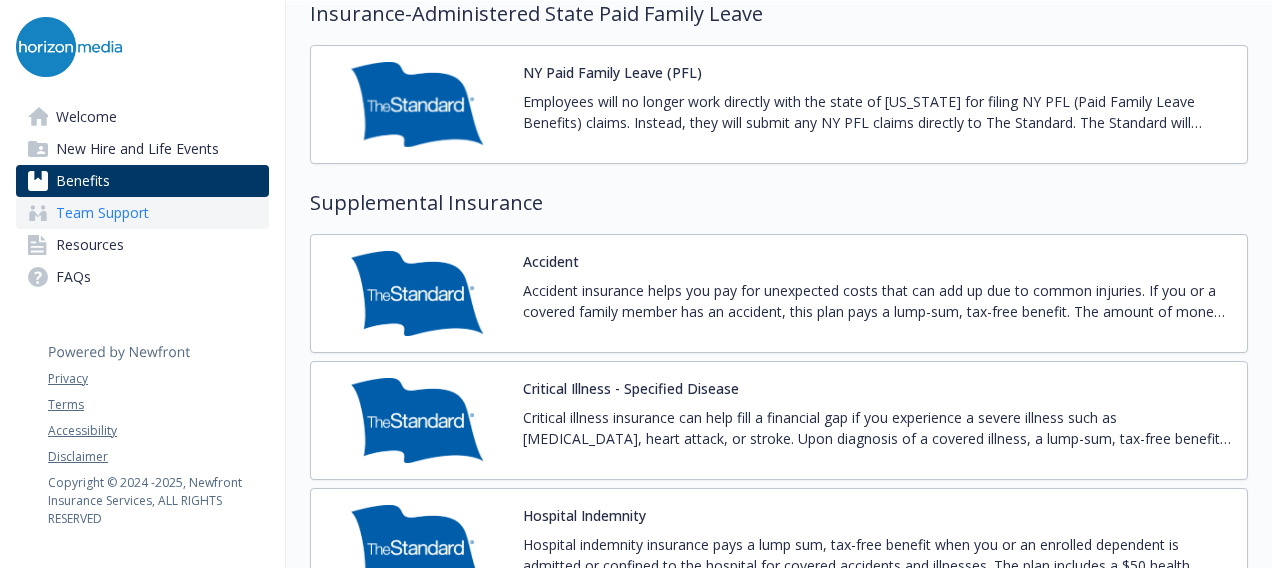 click on "Team Support" at bounding box center [102, 213] 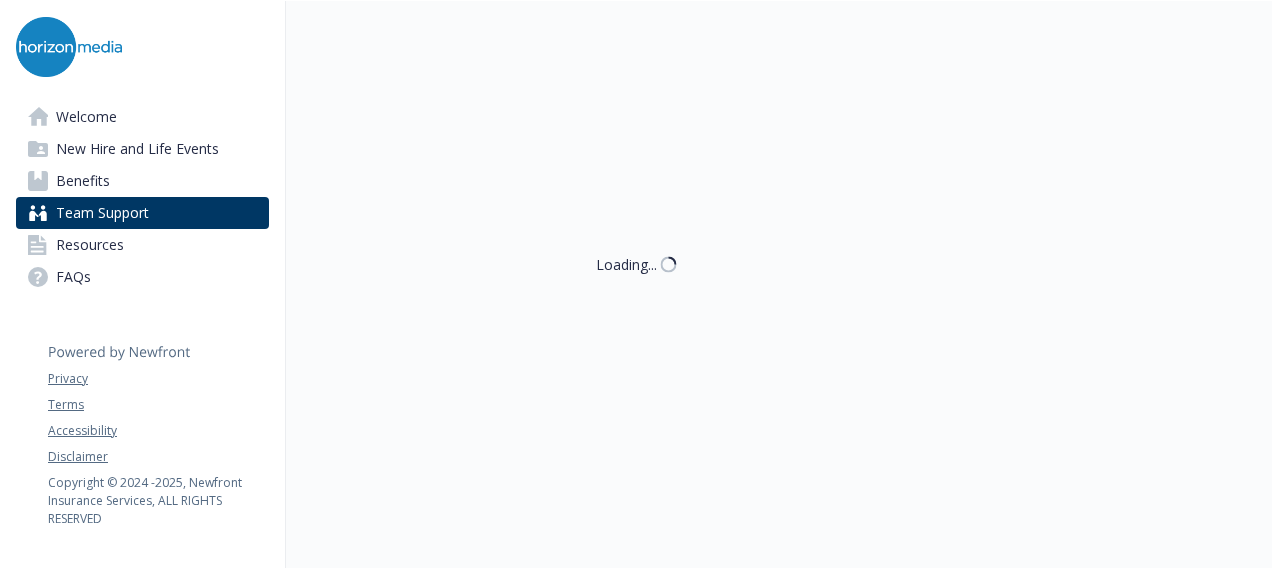 scroll, scrollTop: 306, scrollLeft: 0, axis: vertical 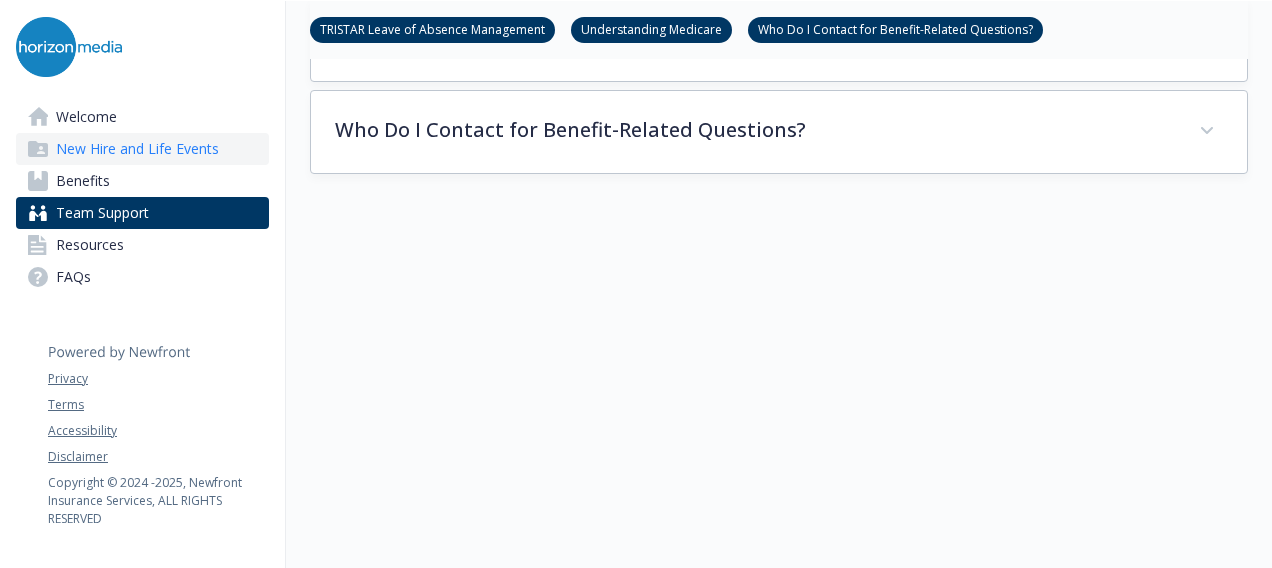 click on "New Hire and Life Events" at bounding box center [137, 149] 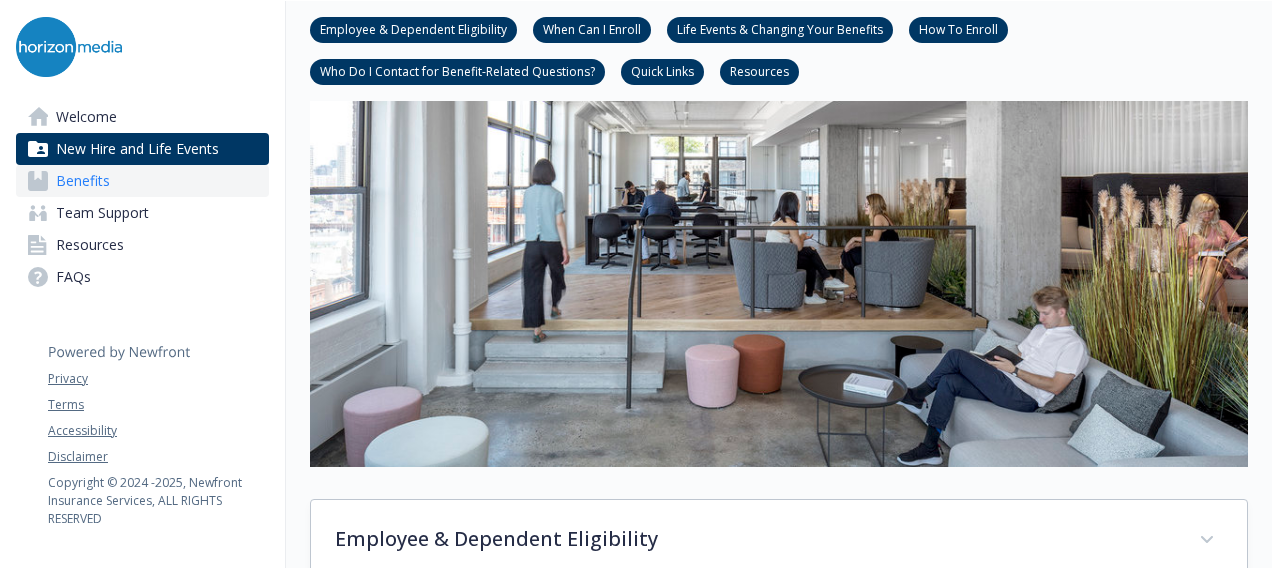 scroll, scrollTop: 256, scrollLeft: 0, axis: vertical 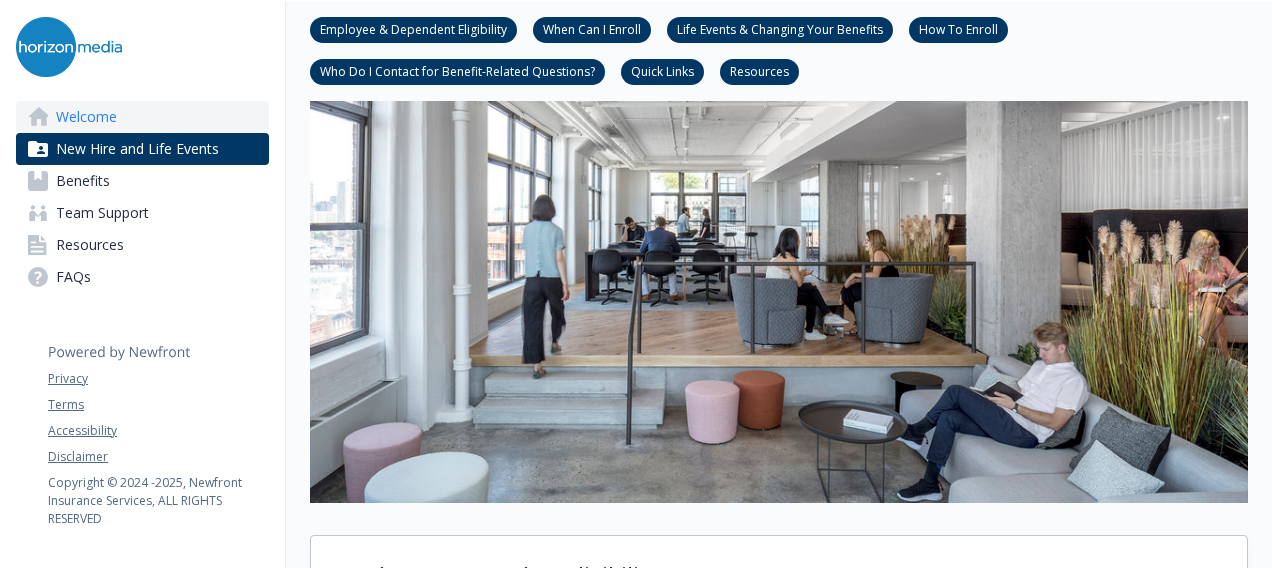 click on "Welcome" at bounding box center (86, 117) 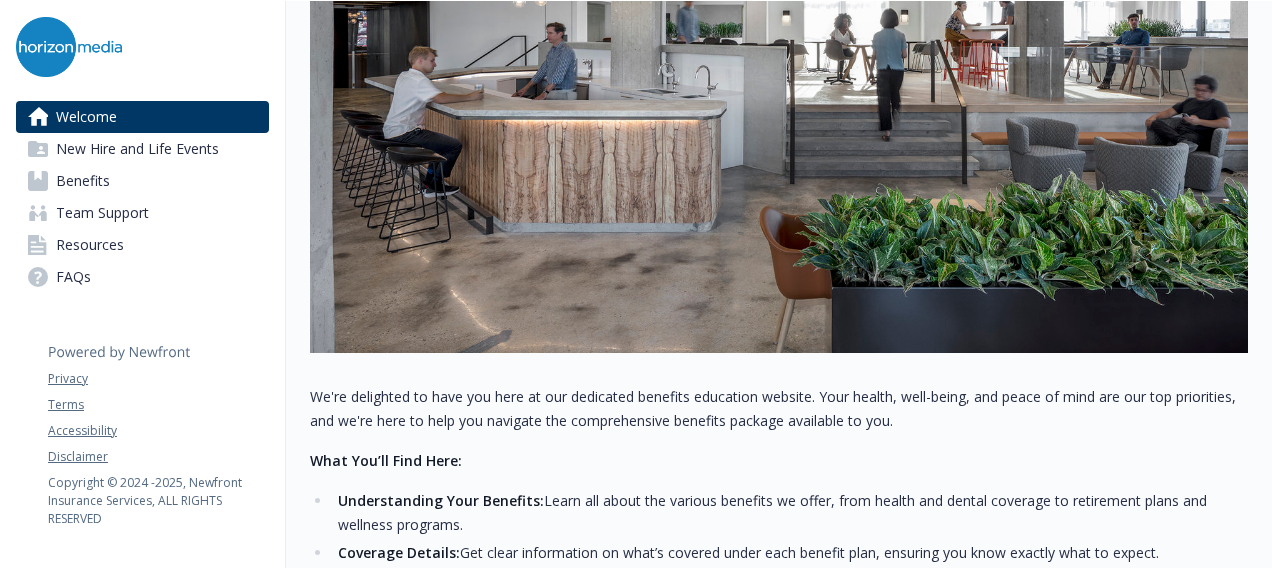 scroll, scrollTop: 856, scrollLeft: 0, axis: vertical 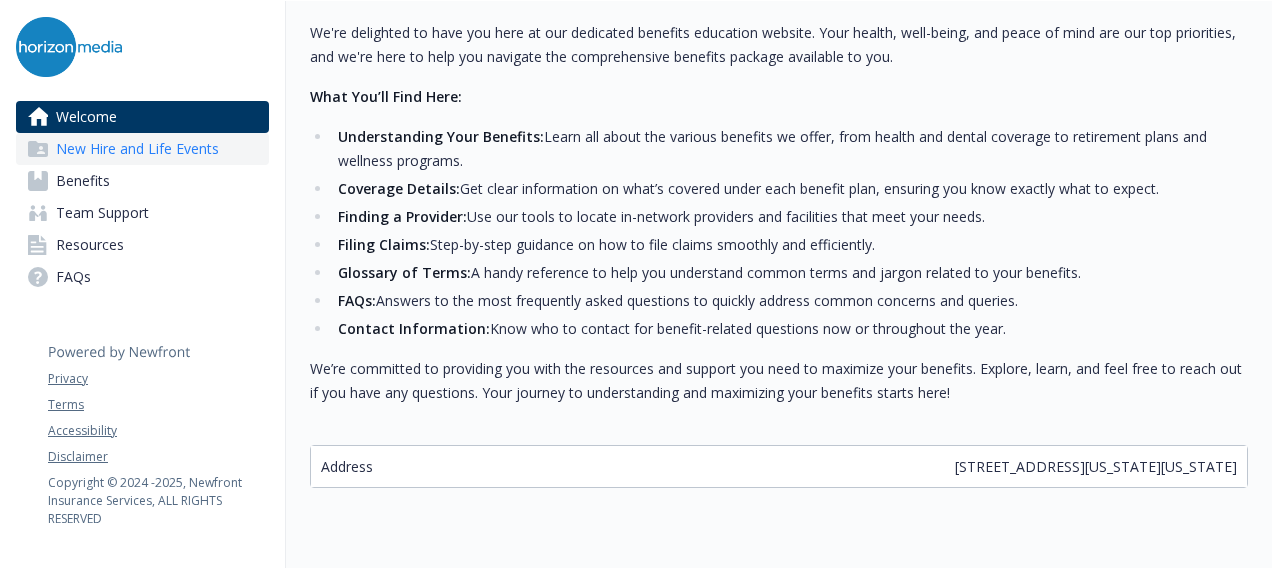 click on "New Hire and Life Events" at bounding box center (137, 149) 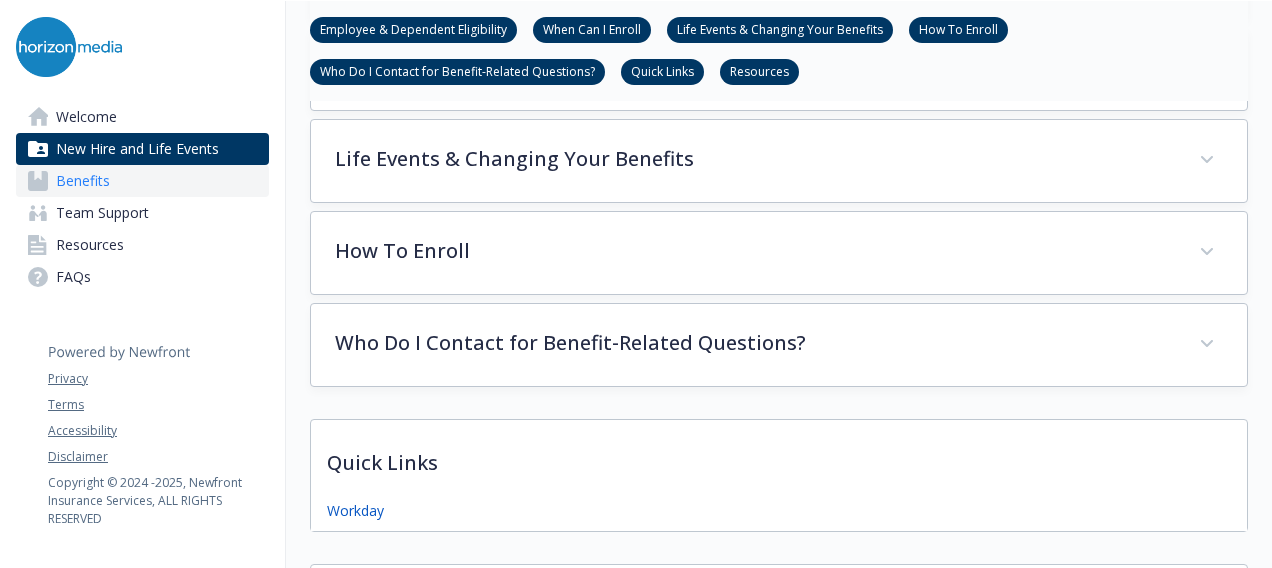 click on "Benefits" at bounding box center (83, 181) 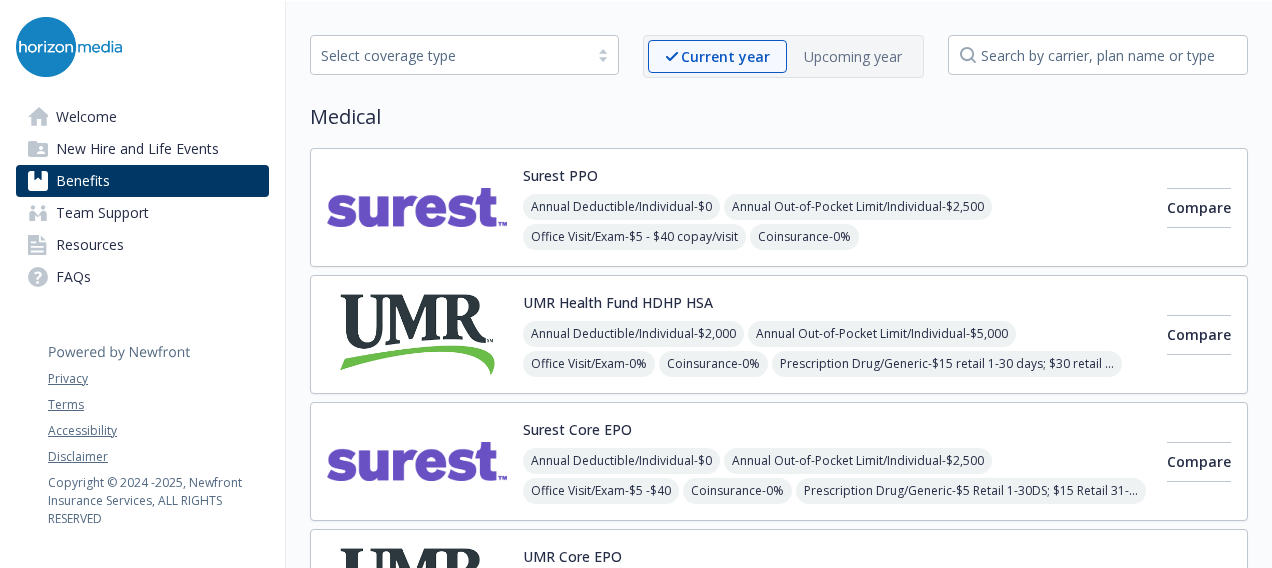 scroll, scrollTop: 0, scrollLeft: 0, axis: both 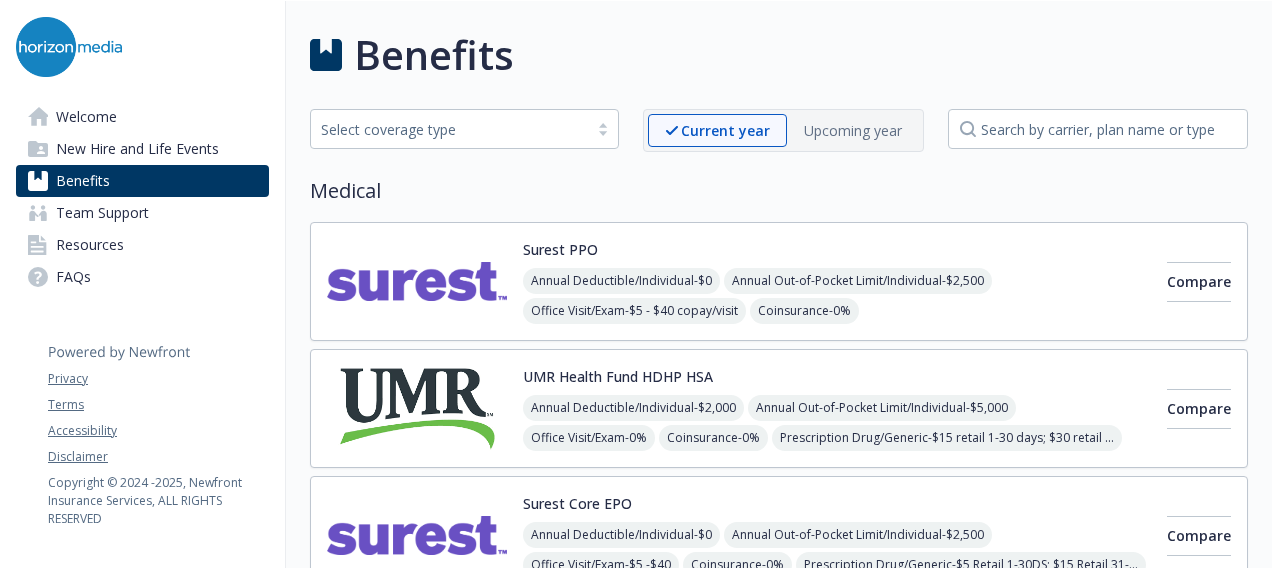 click on "Select coverage type" at bounding box center [449, 129] 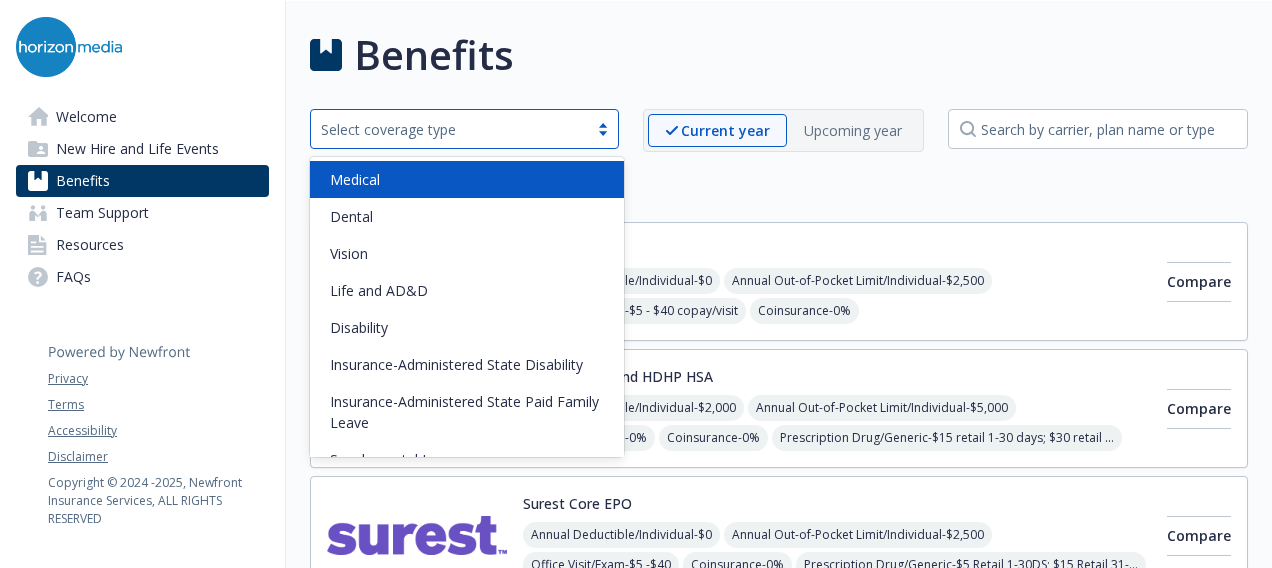 click on "Medical" at bounding box center (467, 179) 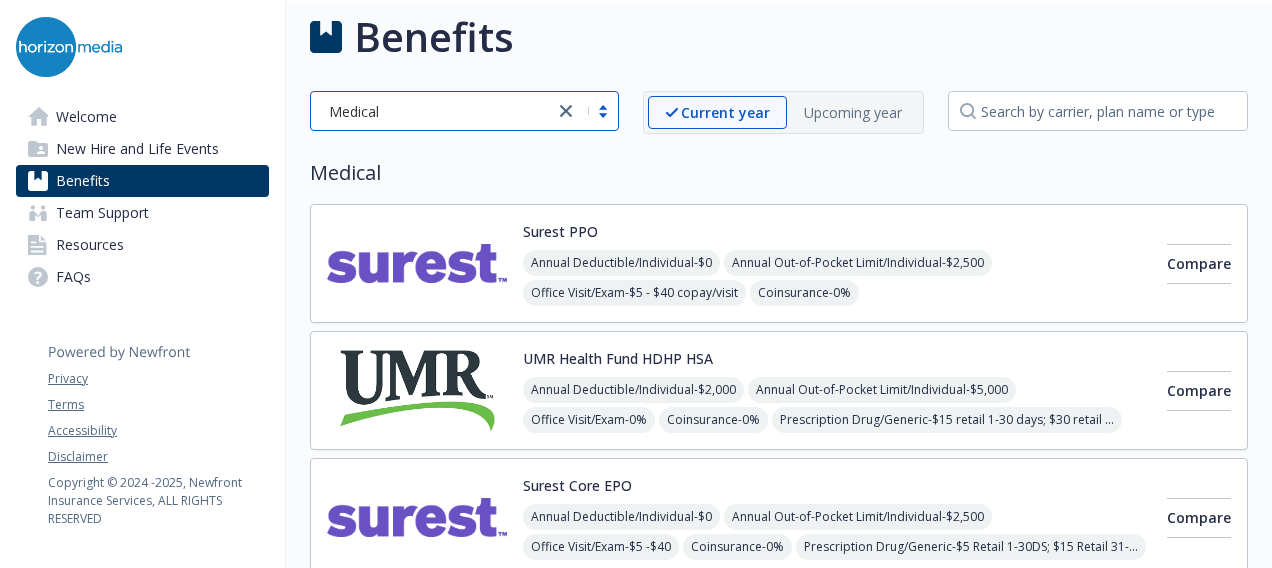 scroll, scrollTop: 9, scrollLeft: 0, axis: vertical 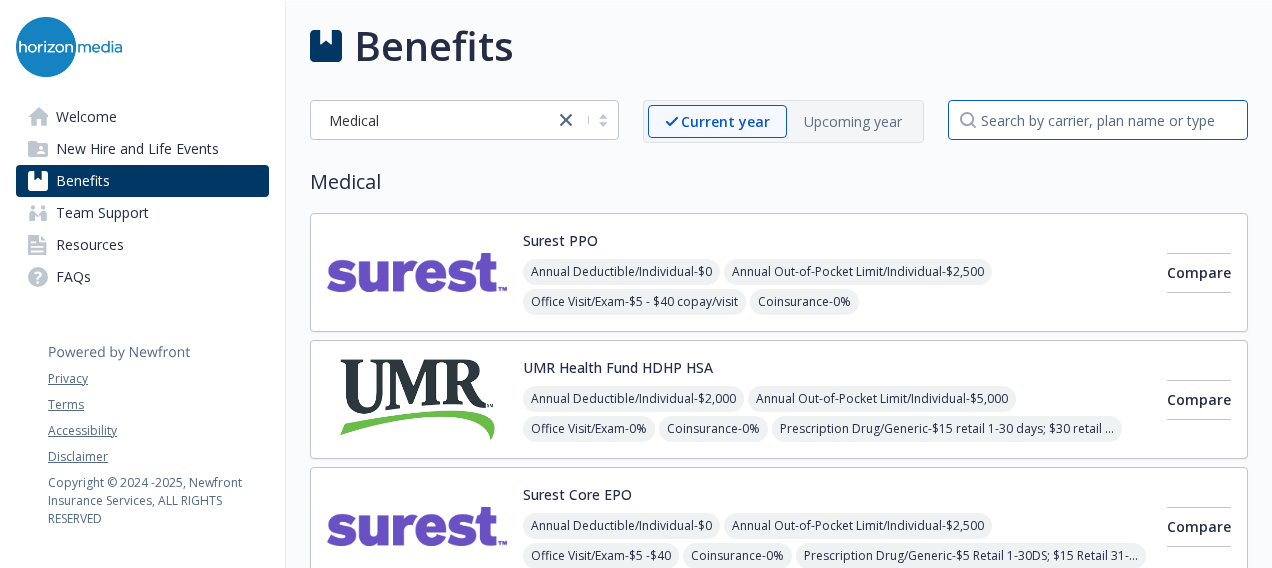 click at bounding box center (1098, 120) 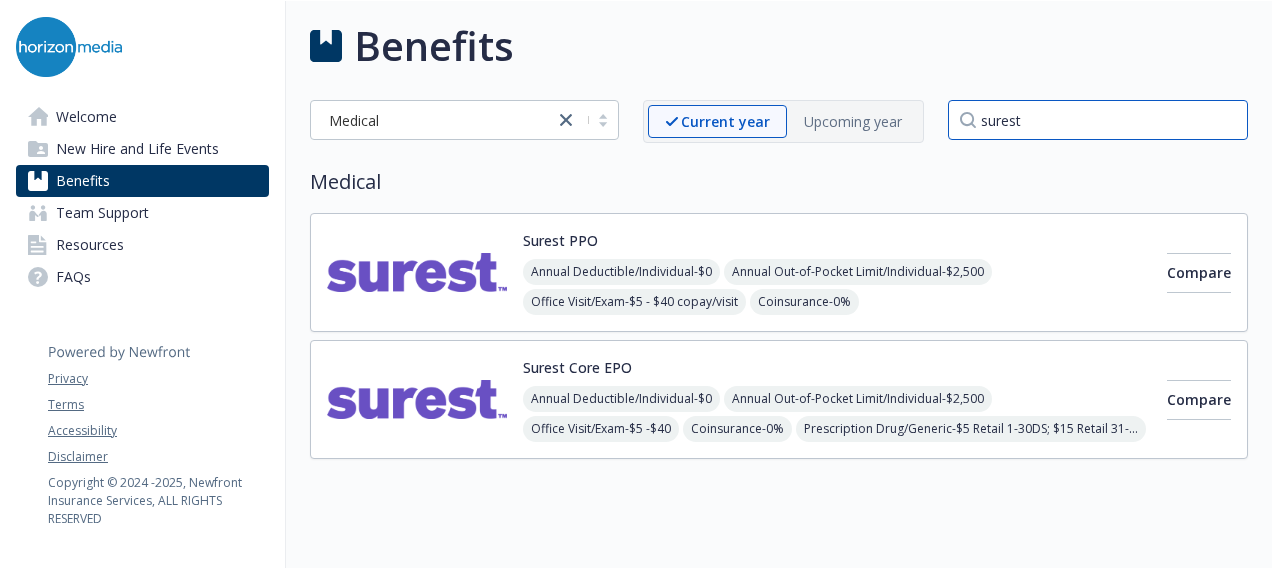 type on "surest" 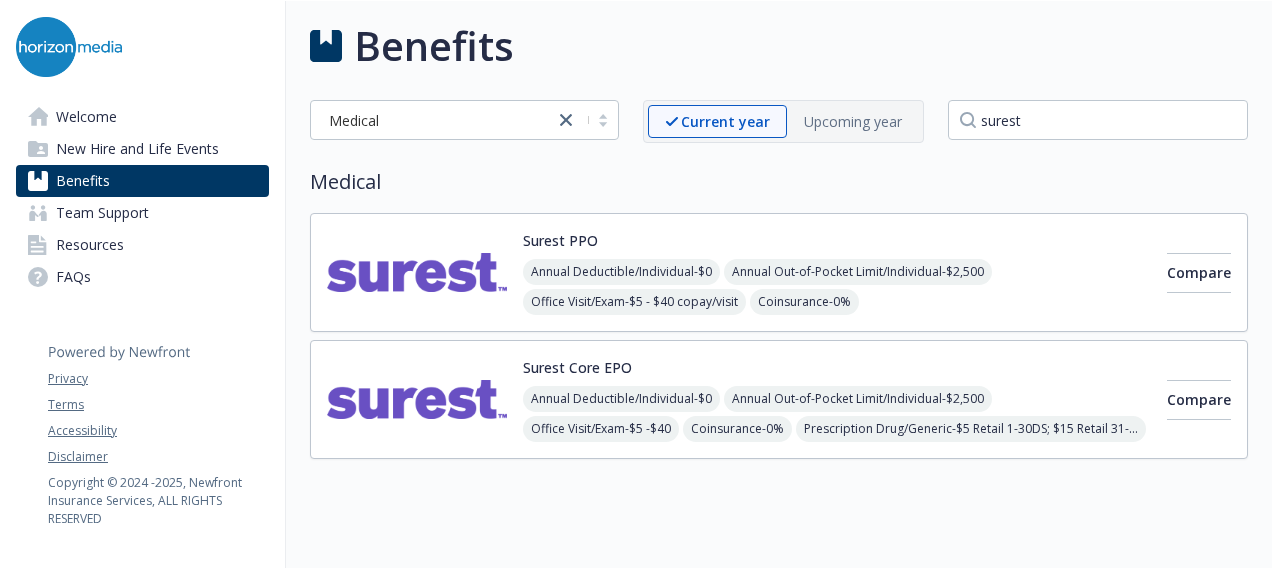 click on "Surest Core EPO Annual Deductible/Individual  -  $0 Annual Out-of-Pocket Limit/Individual  -  $2,500 Office Visit/Exam  -  $5 -$40 Coinsurance  -  0% Prescription Drug/Generic  -  $5 Retail 1-30DS; $15 Retail 31-90DS Prescription Drug/Brand Formulary  -  $20 Retail 1-30DS; $50  Retail 31-90DS Prescription Drug/Brand Non-Formulary  -  $40 Retail 1-30DS; $100 Retail 31-90DS Prescription Drug/Specialty  -  $100 Generic Copay; $130 Preferred Copay; $150 Non-Preferred Copay" at bounding box center (837, 399) 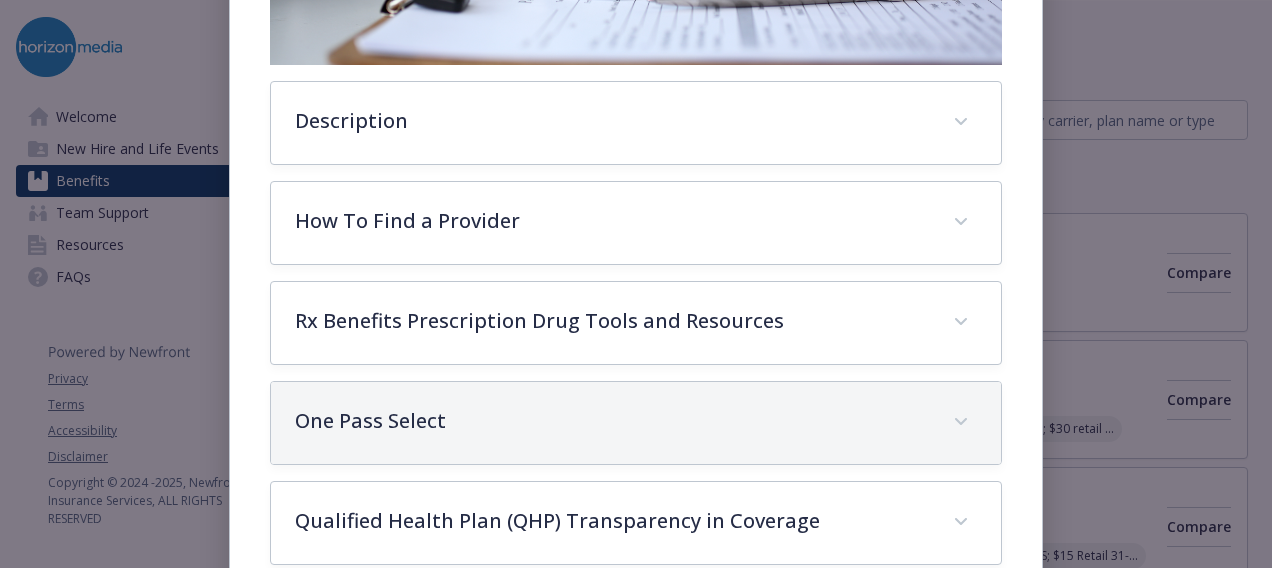 scroll, scrollTop: 460, scrollLeft: 0, axis: vertical 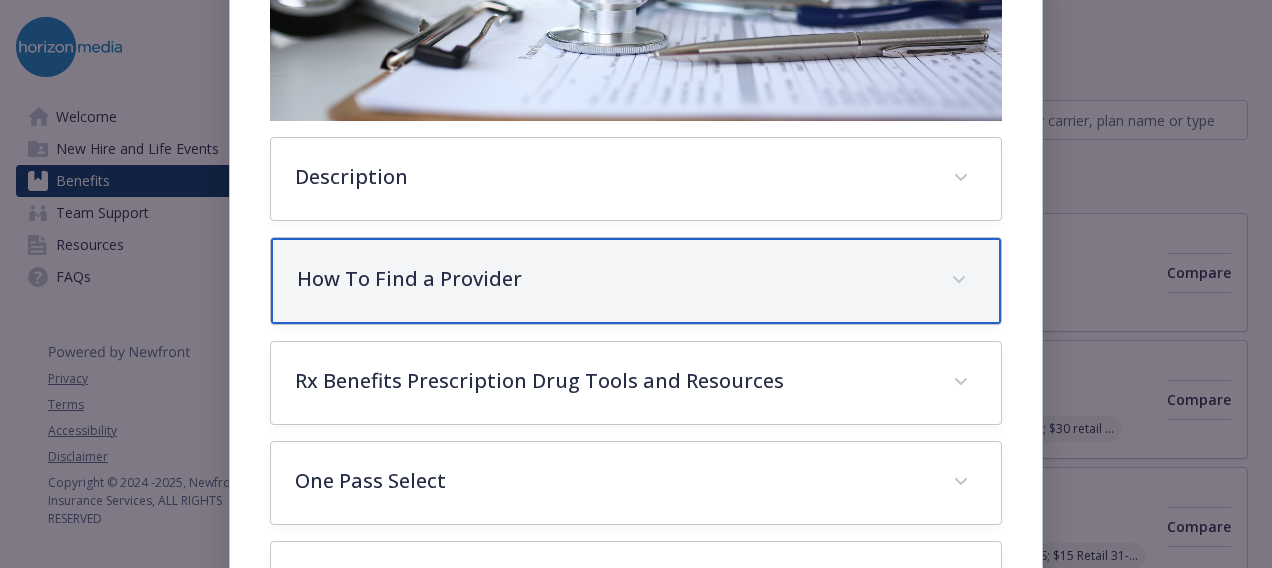 click on "How To Find a Provider" at bounding box center (636, 281) 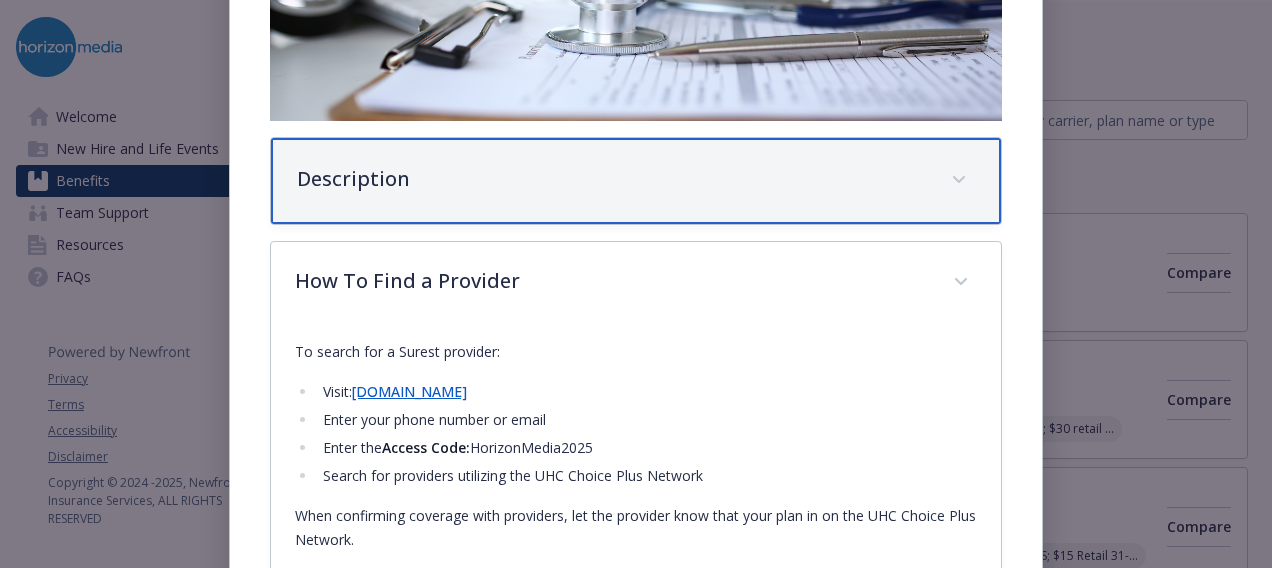 click on "Description" at bounding box center [636, 181] 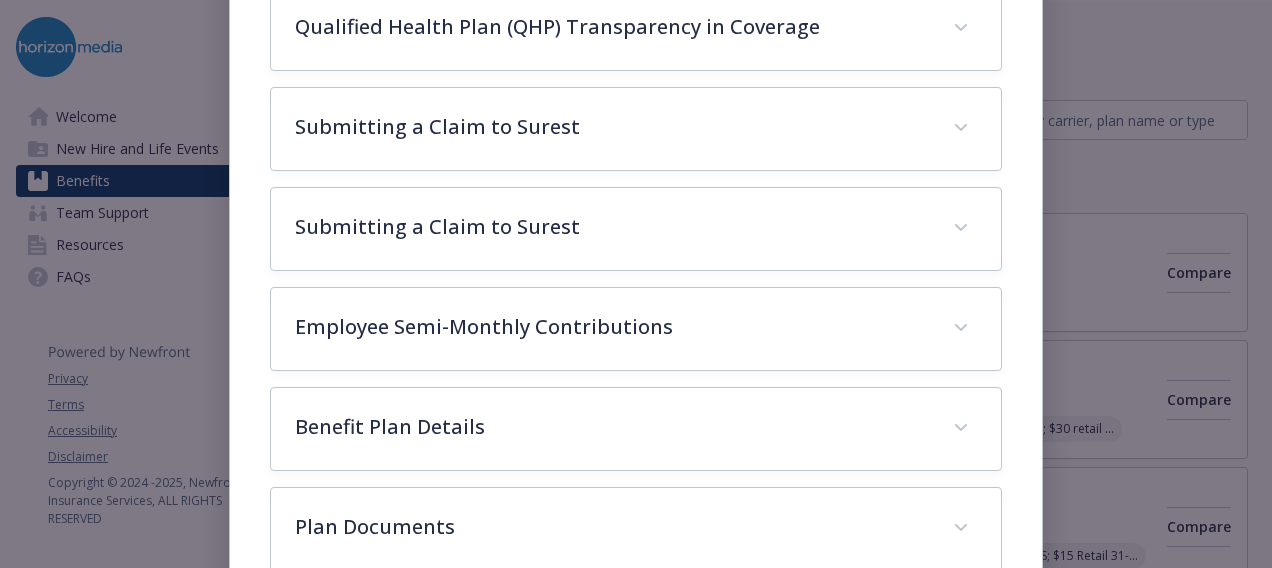 scroll, scrollTop: 1660, scrollLeft: 0, axis: vertical 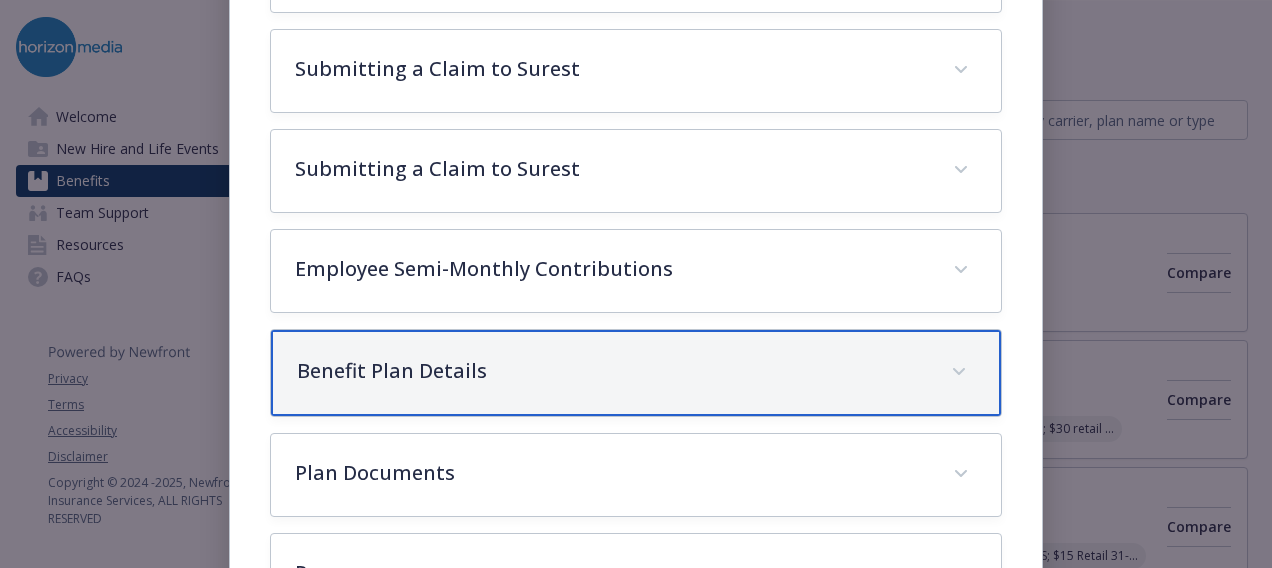 click on "Benefit Plan Details" at bounding box center (636, 373) 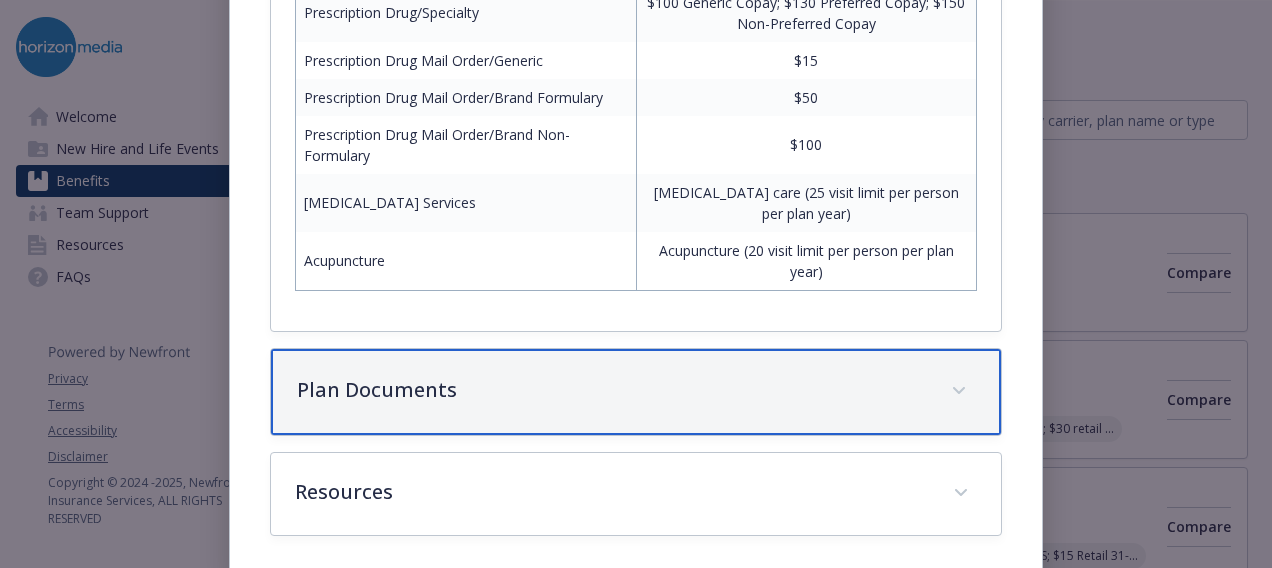 click on "Plan Documents" at bounding box center [612, 390] 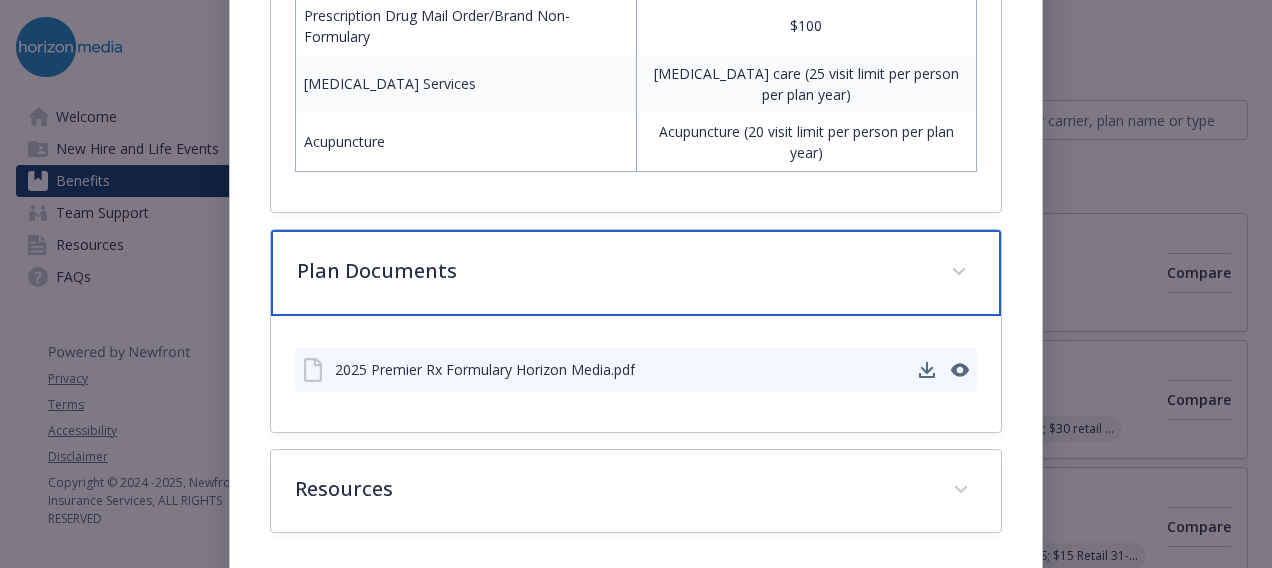 scroll, scrollTop: 2888, scrollLeft: 0, axis: vertical 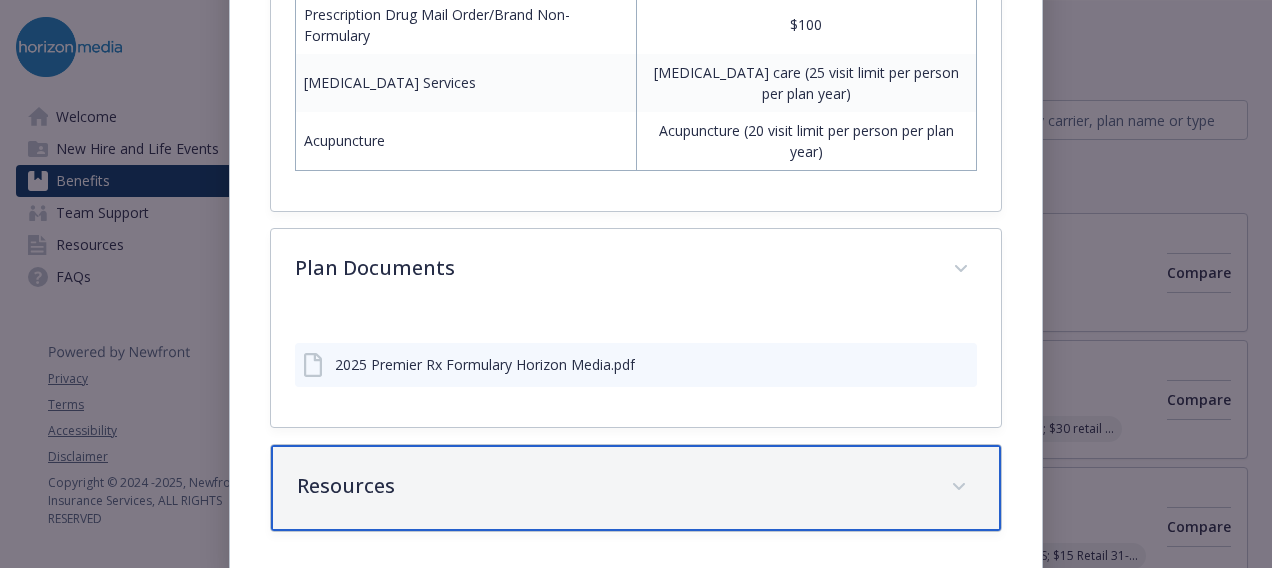 click on "Resources" at bounding box center [636, 488] 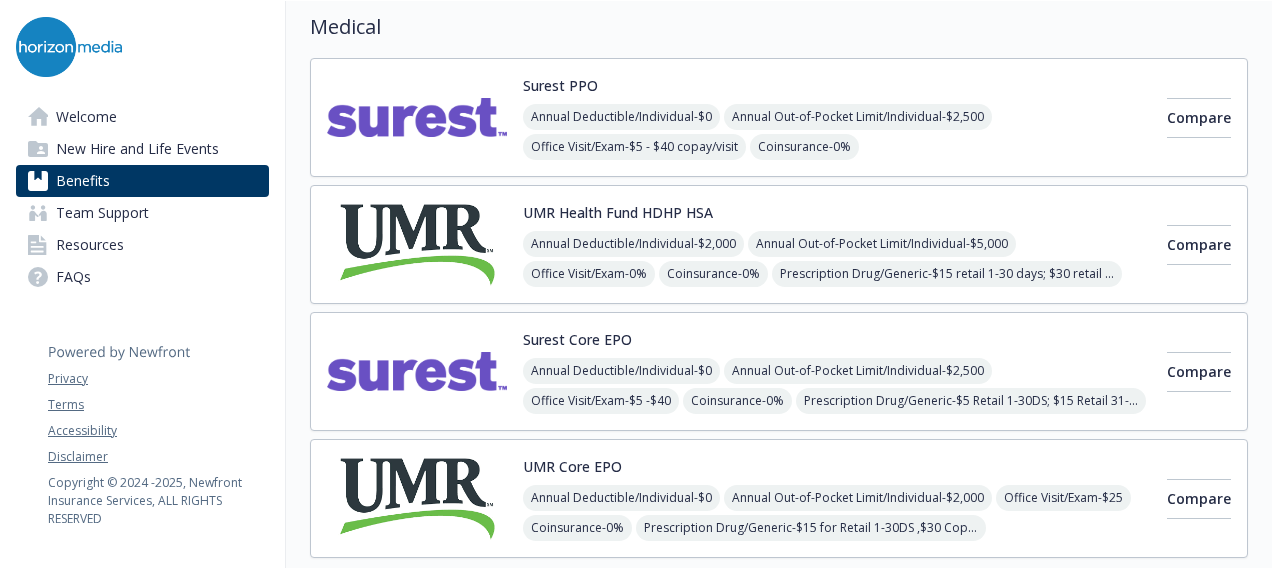 scroll, scrollTop: 209, scrollLeft: 0, axis: vertical 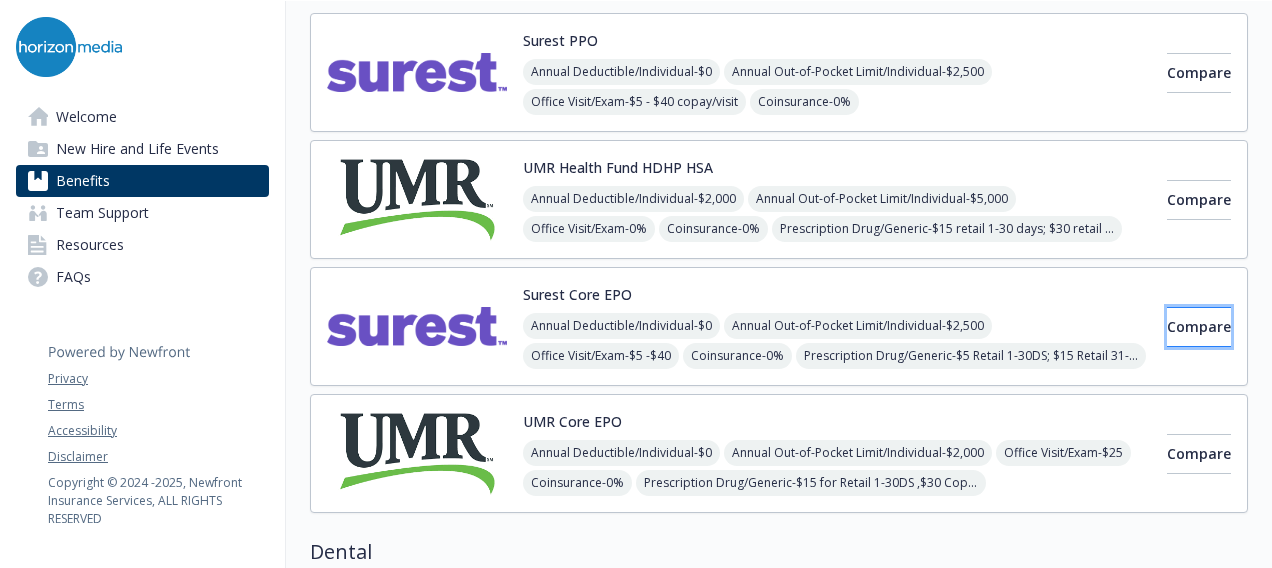 click on "Compare" at bounding box center (1199, 326) 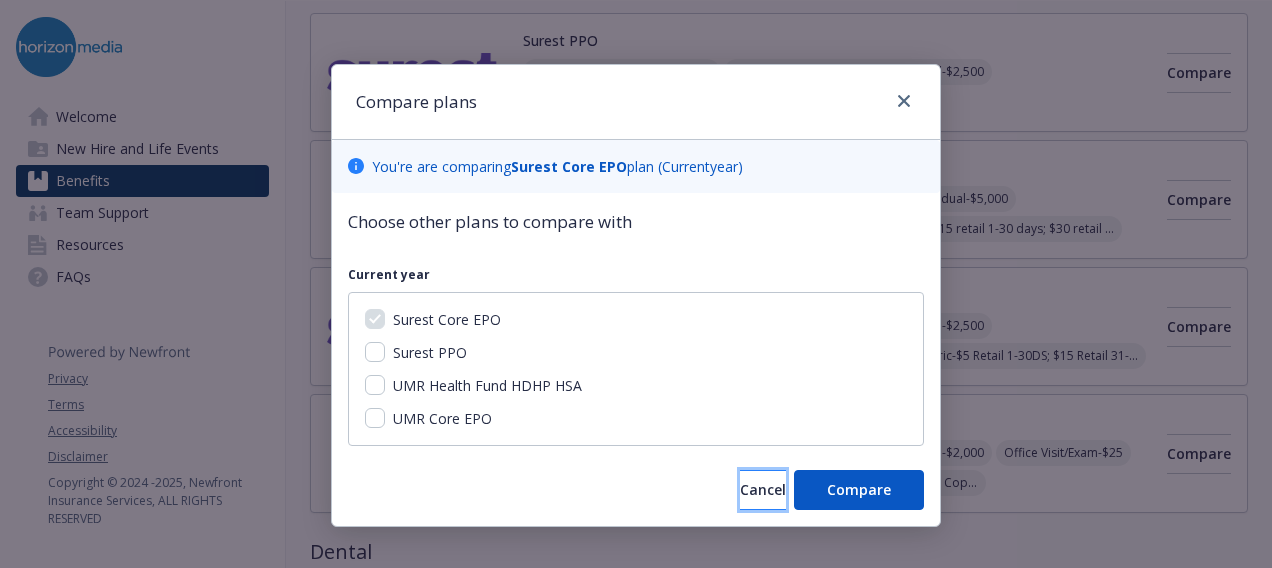 click on "Cancel" at bounding box center (763, 489) 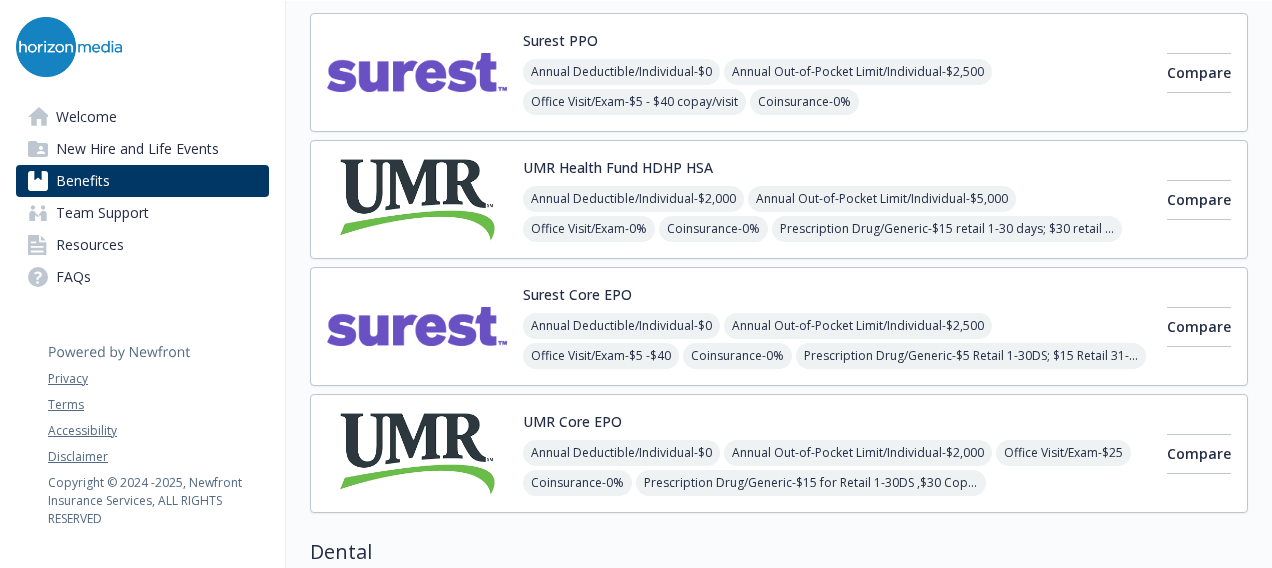 click at bounding box center [417, 326] 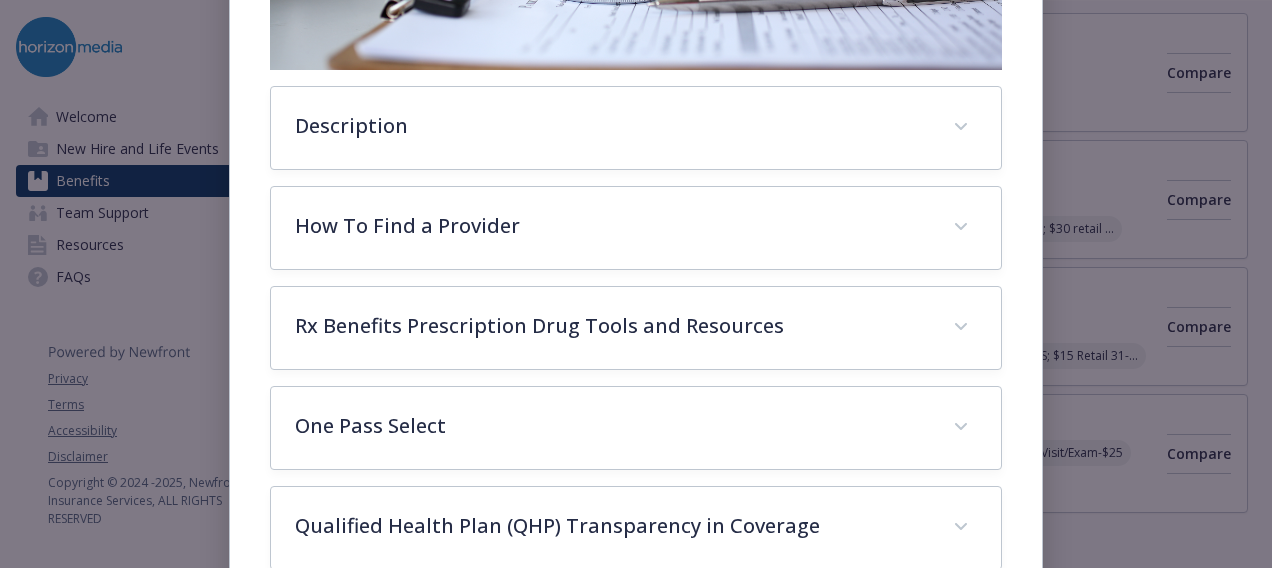 scroll, scrollTop: 460, scrollLeft: 0, axis: vertical 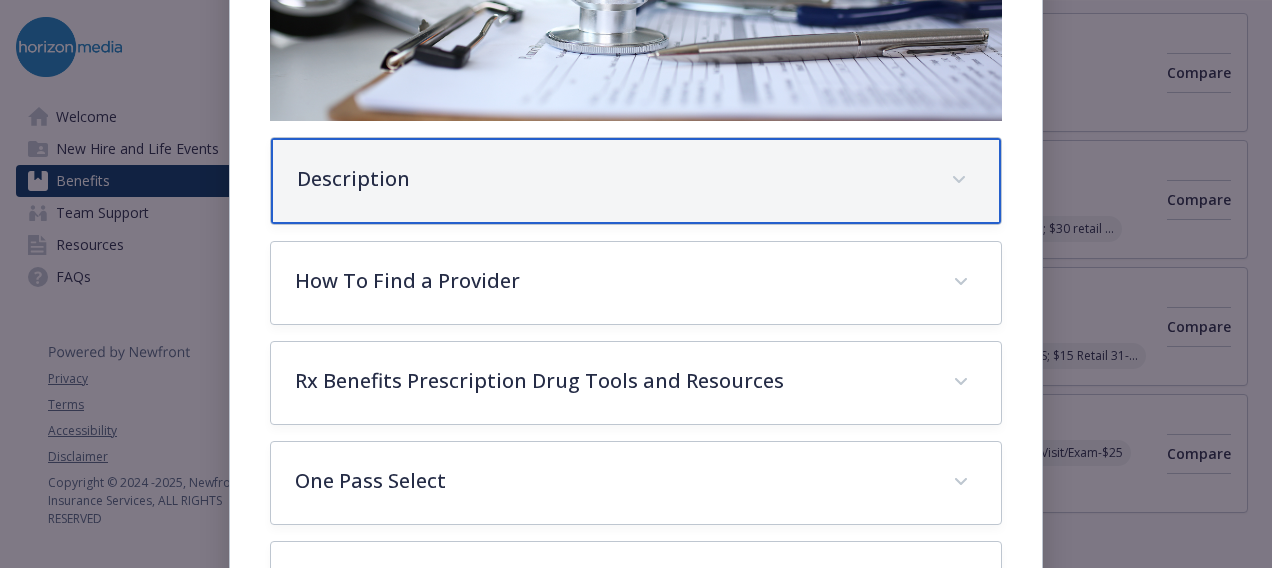 click on "Description" at bounding box center (612, 179) 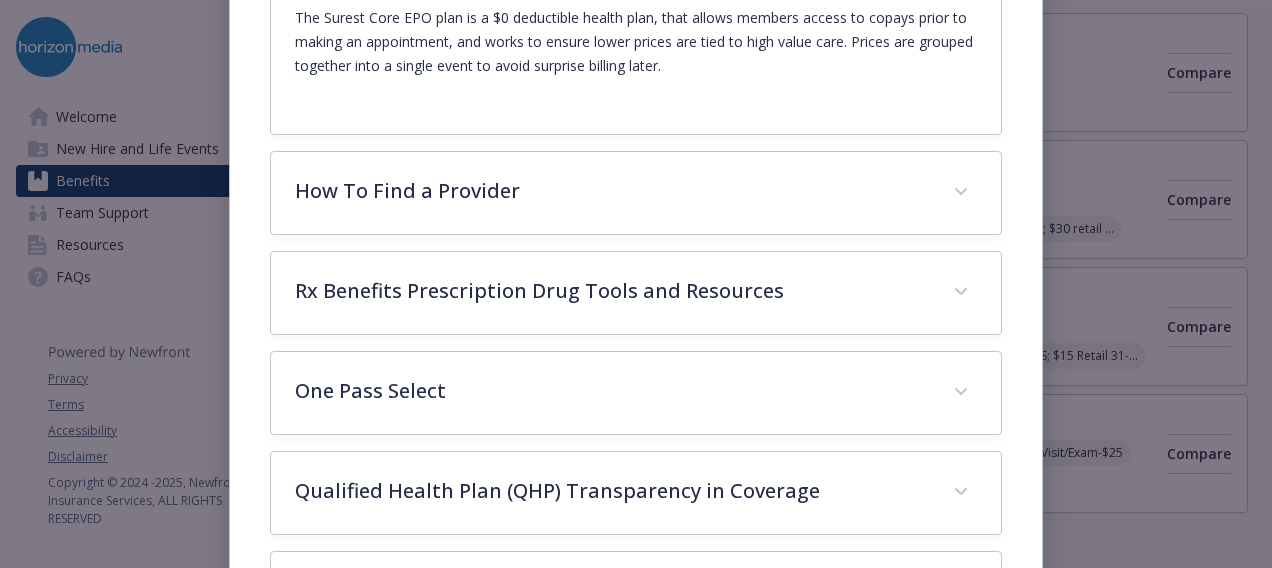 scroll, scrollTop: 1160, scrollLeft: 0, axis: vertical 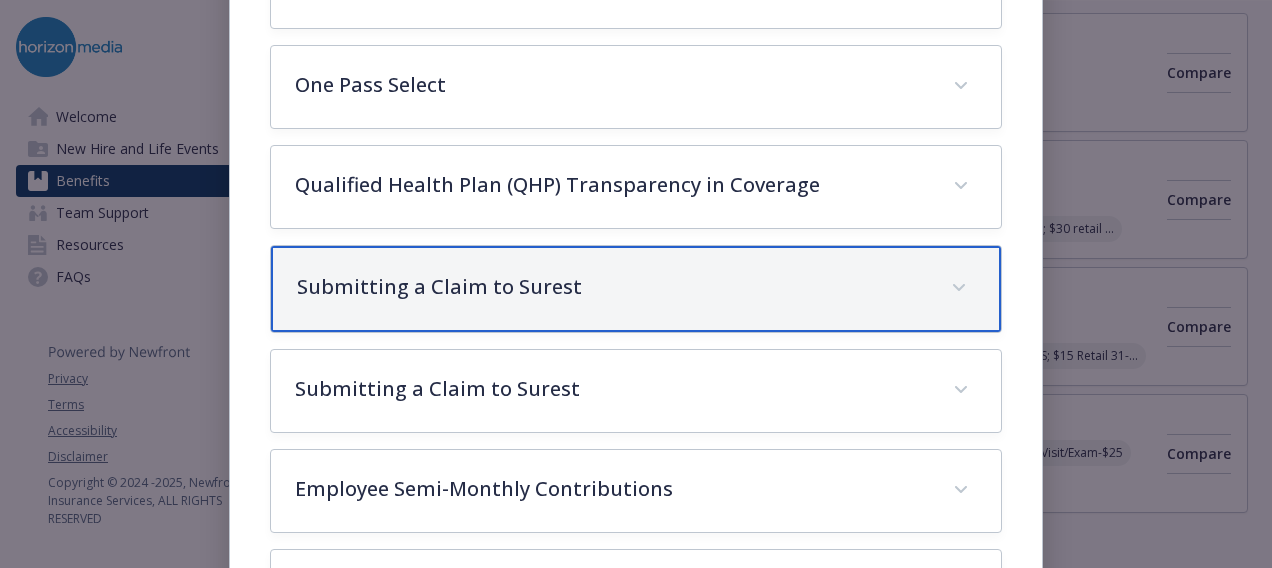click on "Submitting a Claim to Surest" at bounding box center [636, 289] 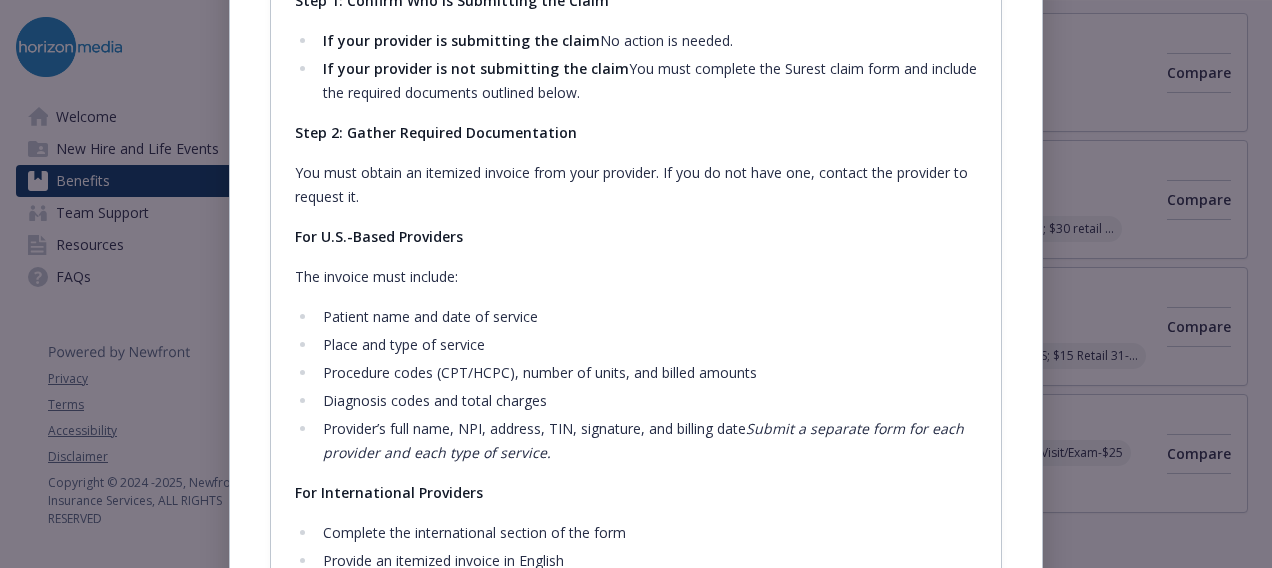 scroll, scrollTop: 1756, scrollLeft: 0, axis: vertical 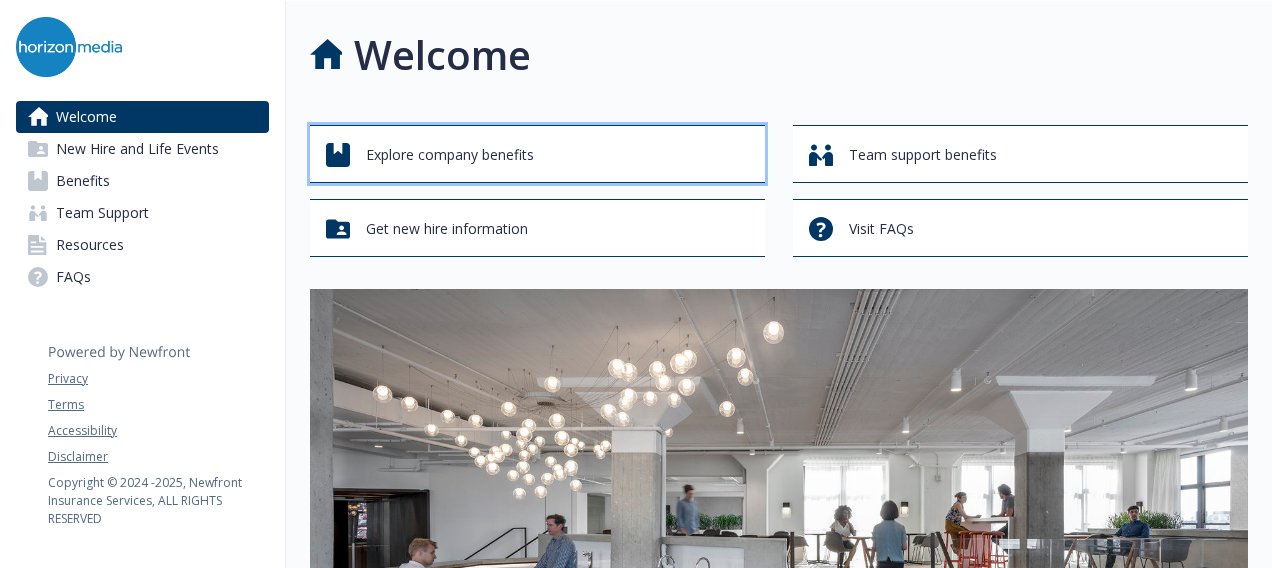 click on "Explore company benefits" at bounding box center [450, 155] 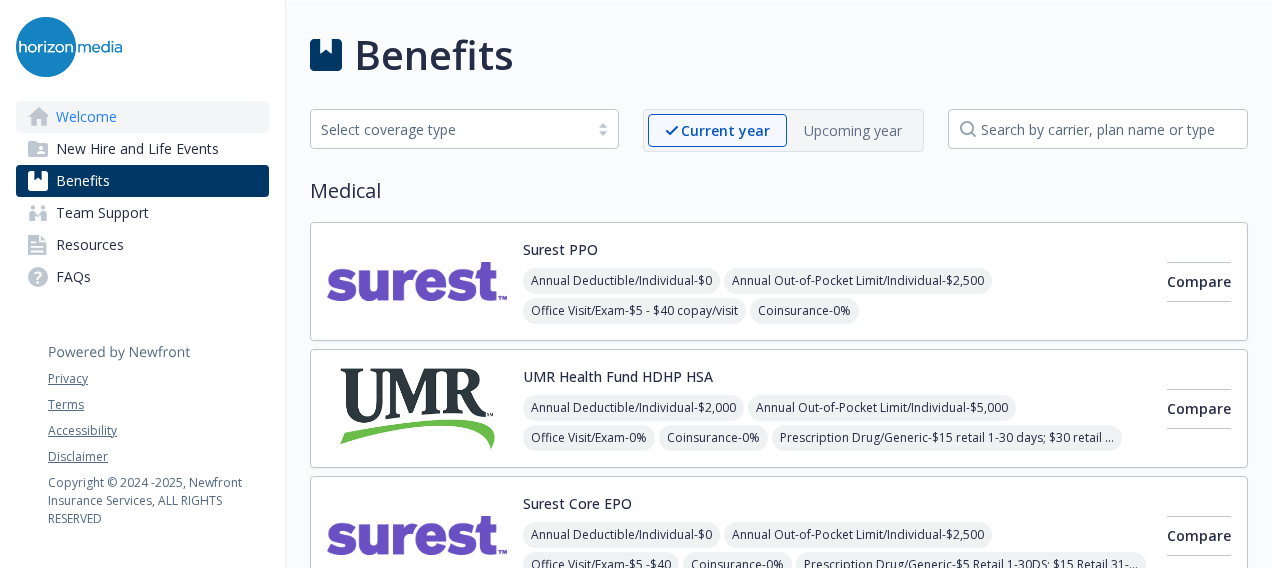 click on "Welcome" at bounding box center (86, 117) 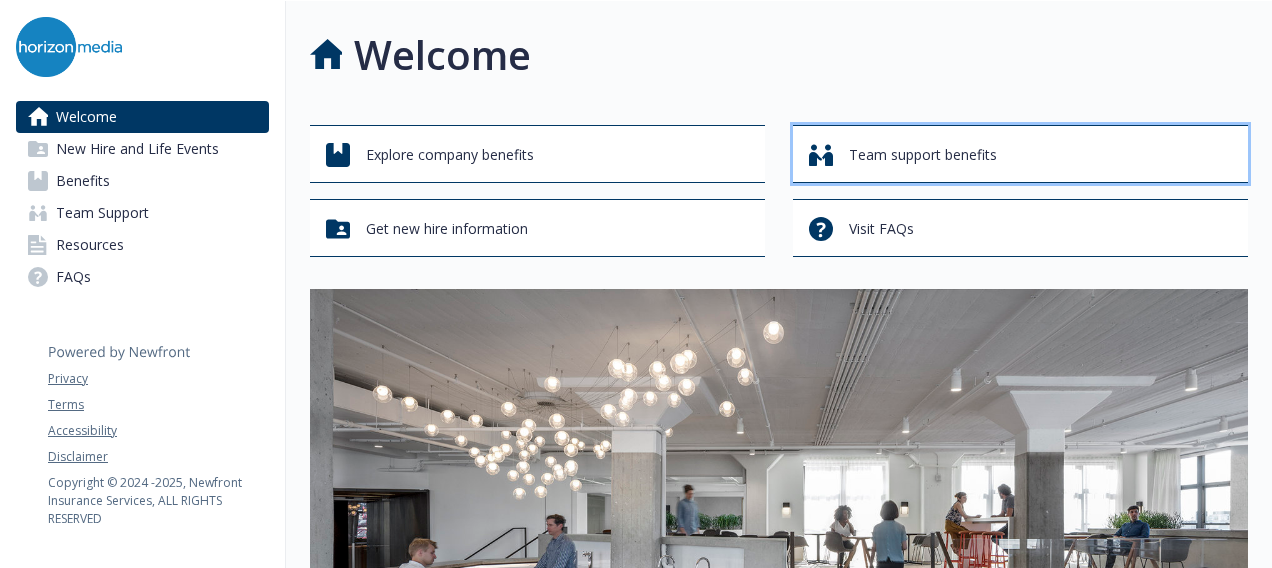 click on "Team support benefits" at bounding box center (923, 155) 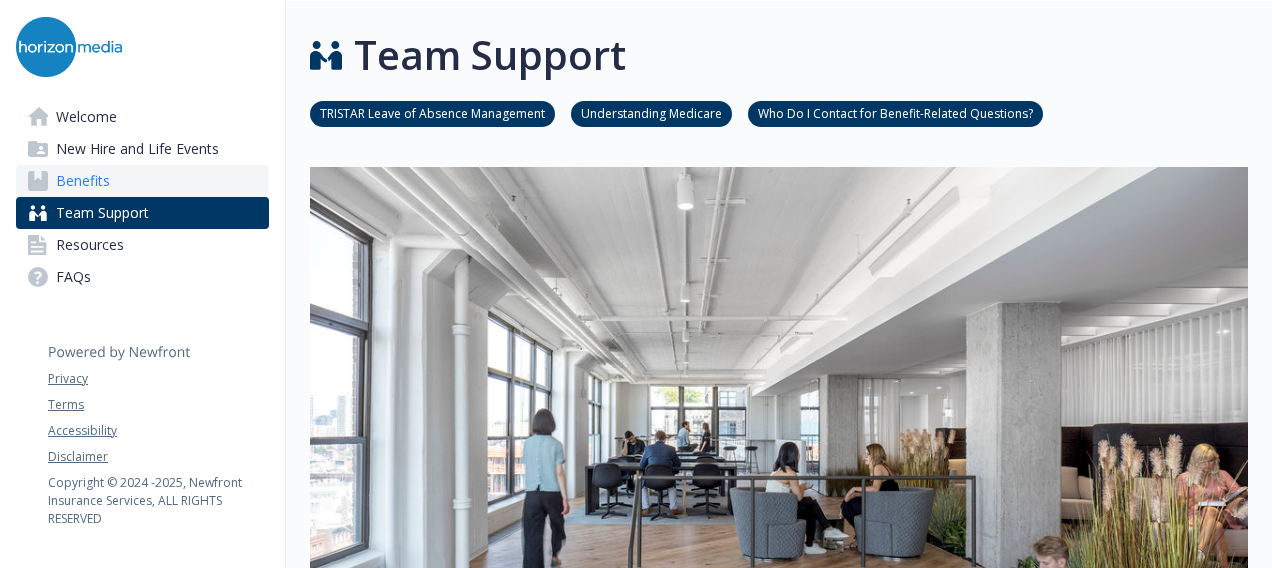 click on "Benefits" at bounding box center (83, 181) 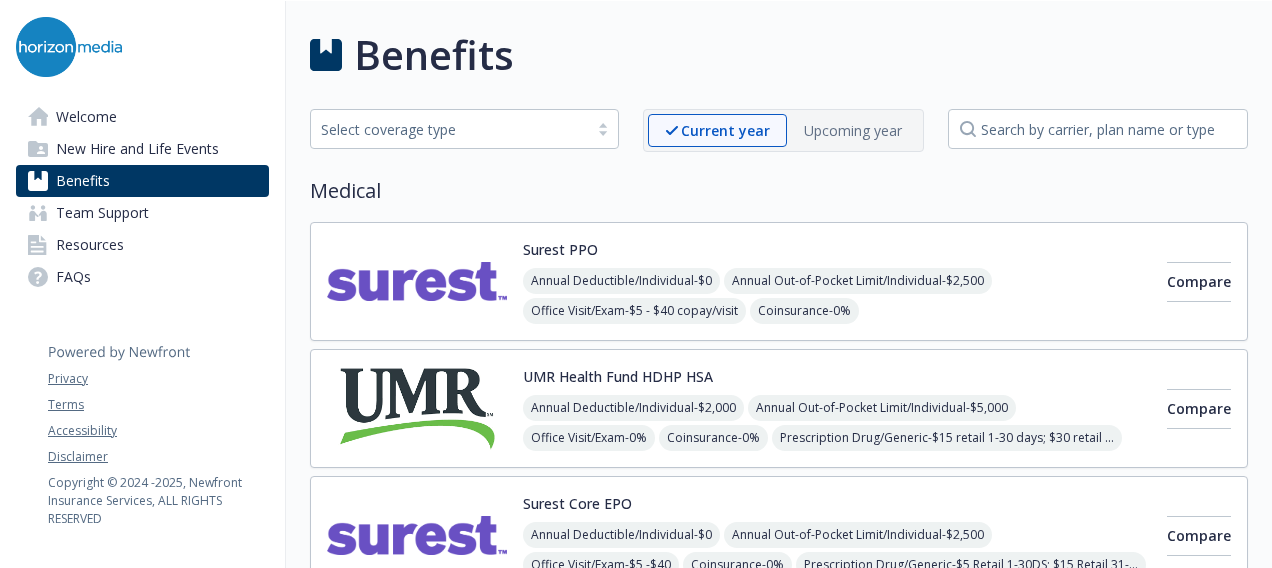 click at bounding box center [417, 281] 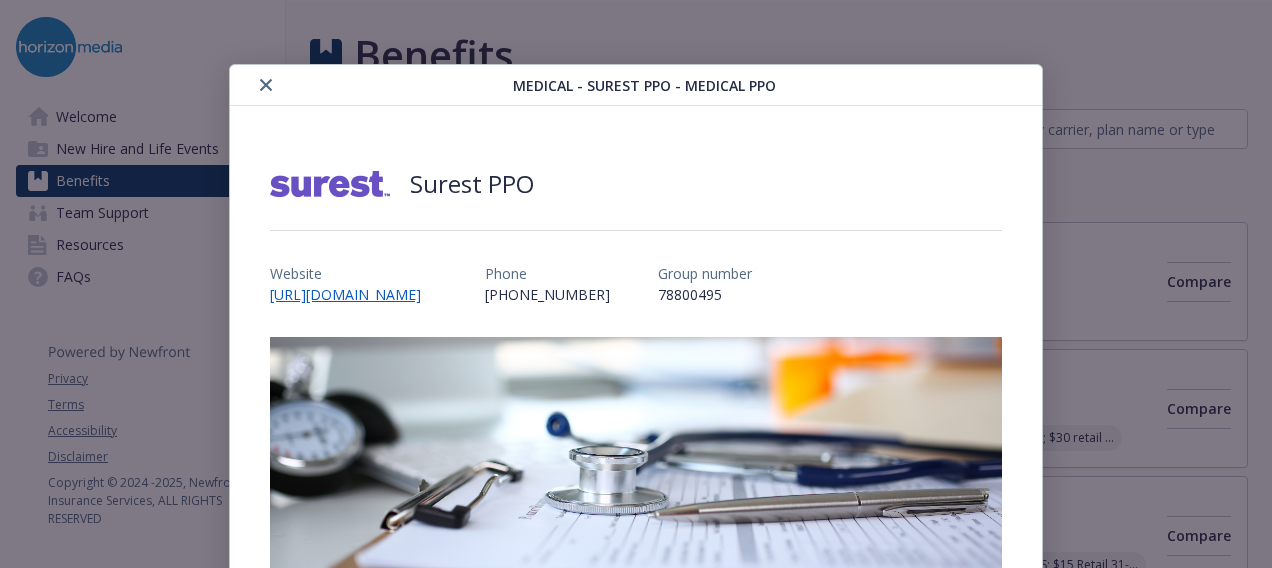 scroll, scrollTop: 60, scrollLeft: 0, axis: vertical 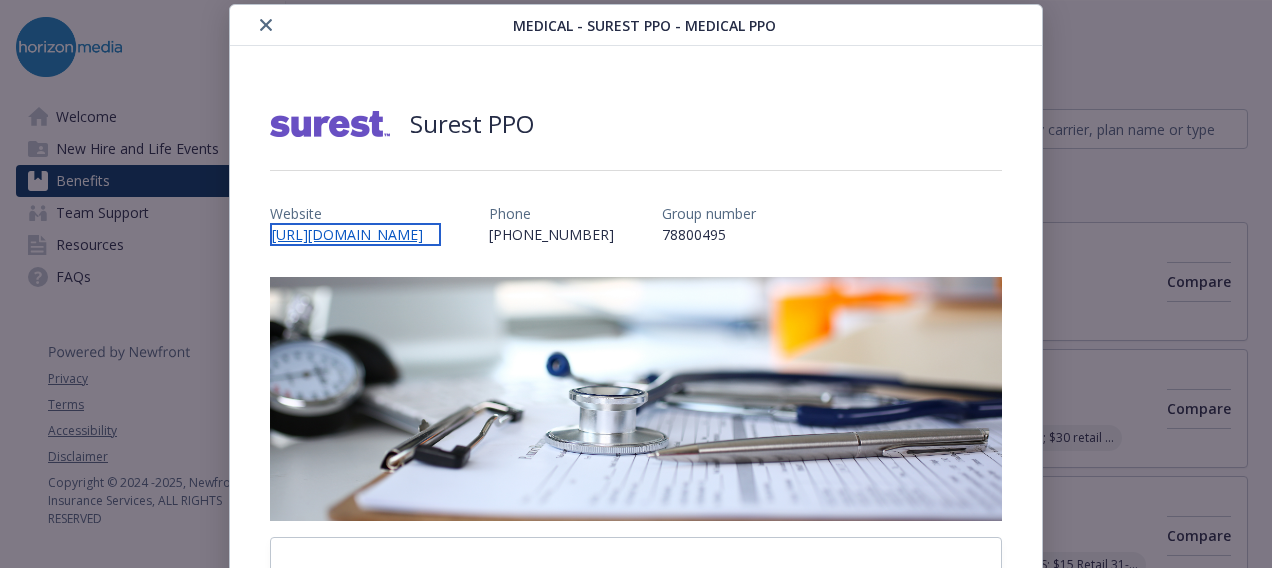 click on "https://join.surest.com/horizon" at bounding box center [355, 234] 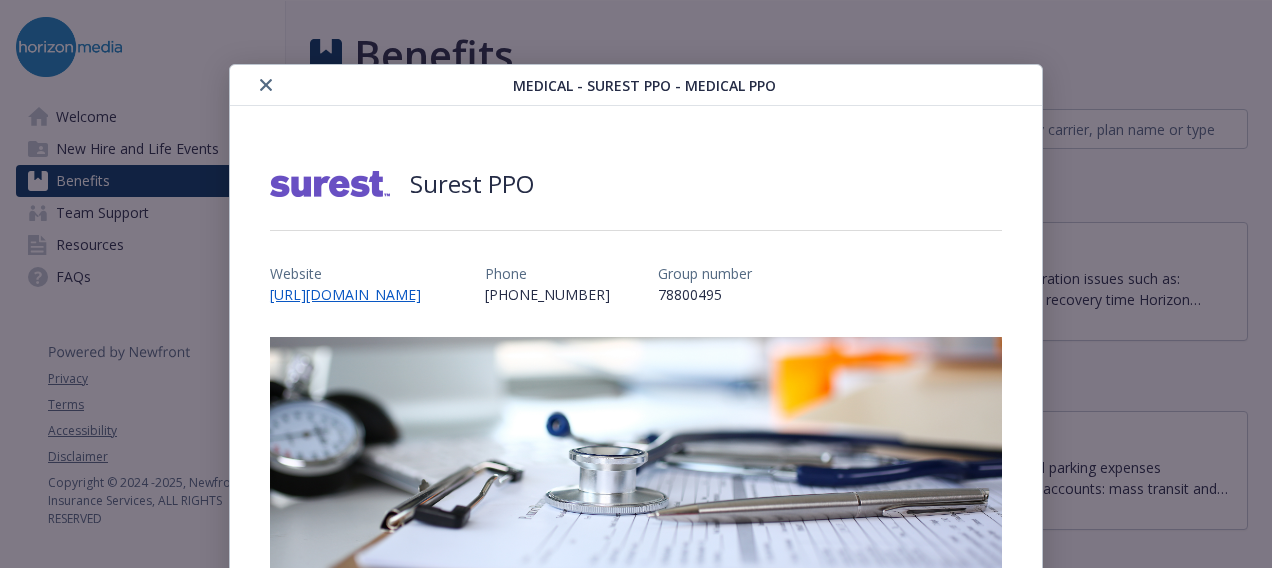 scroll, scrollTop: 0, scrollLeft: 0, axis: both 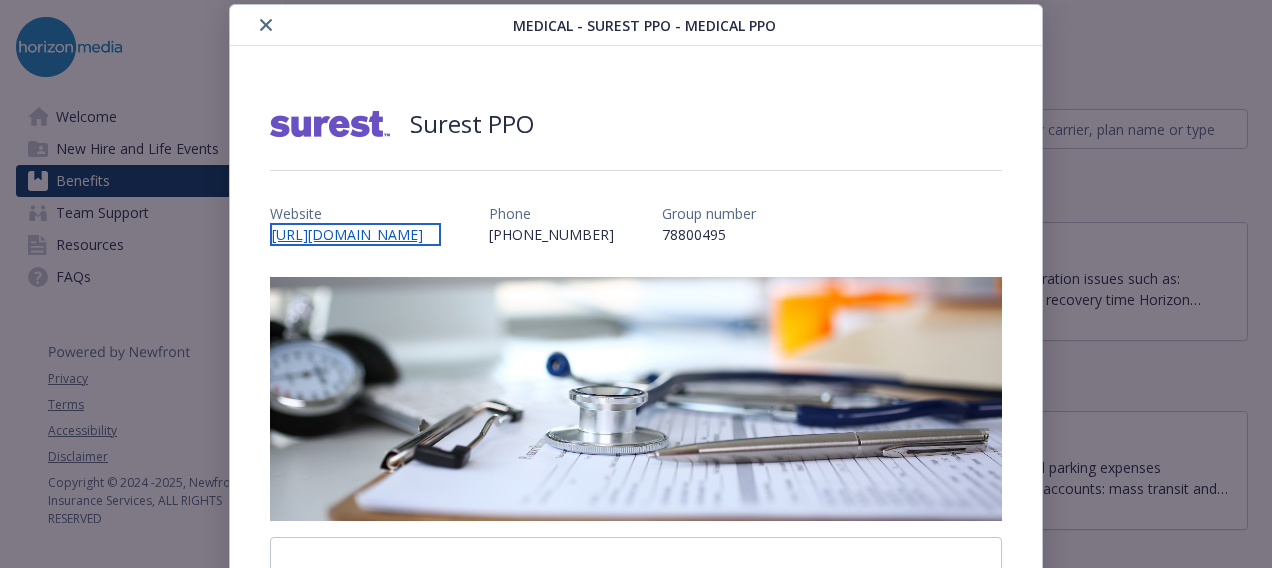 click on "[URL][DOMAIN_NAME]" at bounding box center [355, 234] 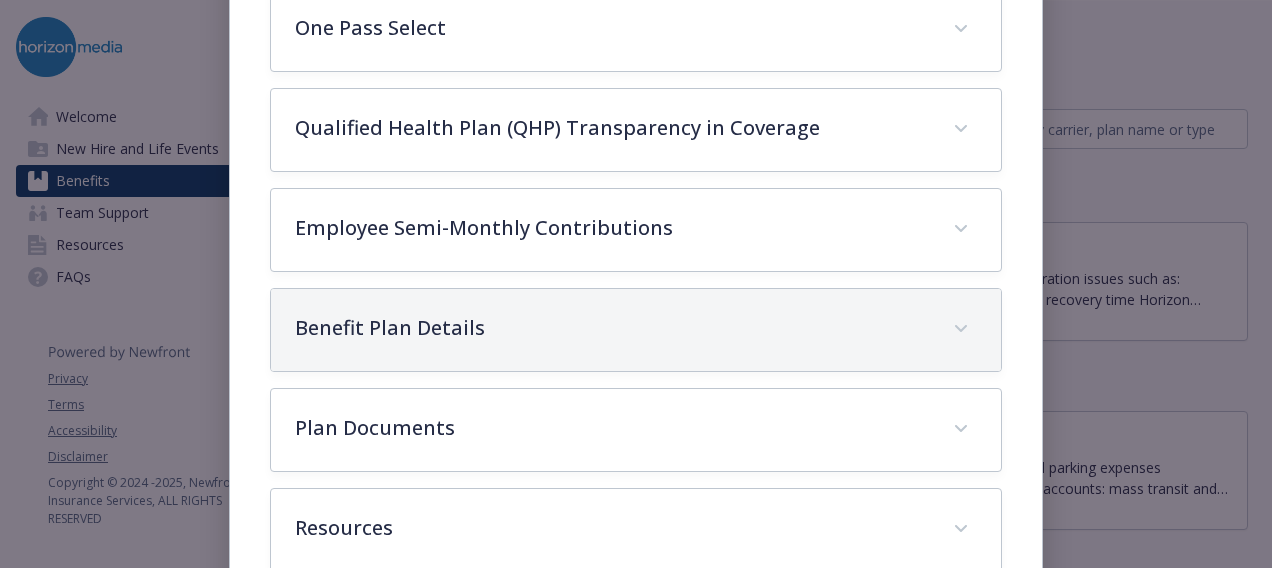 scroll, scrollTop: 1050, scrollLeft: 0, axis: vertical 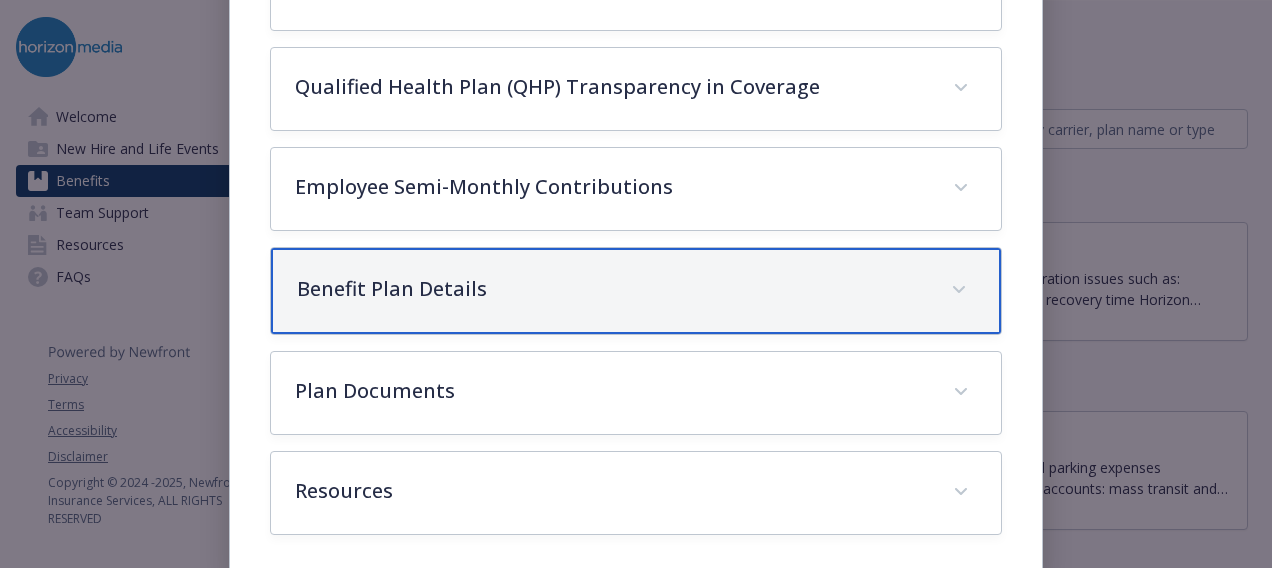 click on "Benefit Plan Details" at bounding box center [636, 291] 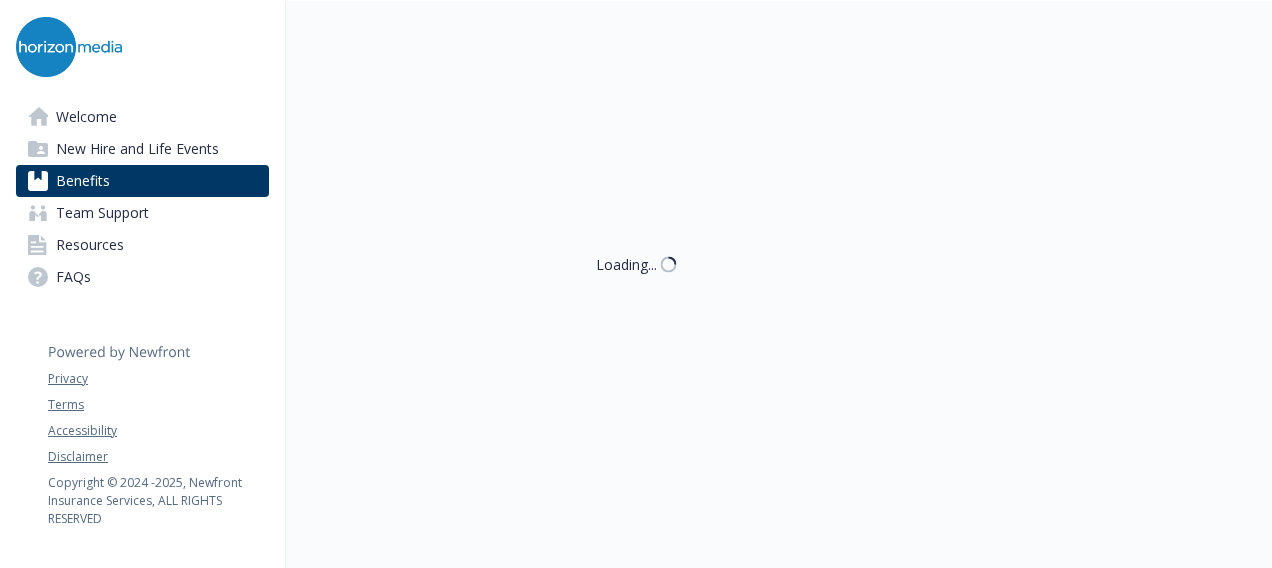 scroll, scrollTop: 0, scrollLeft: 0, axis: both 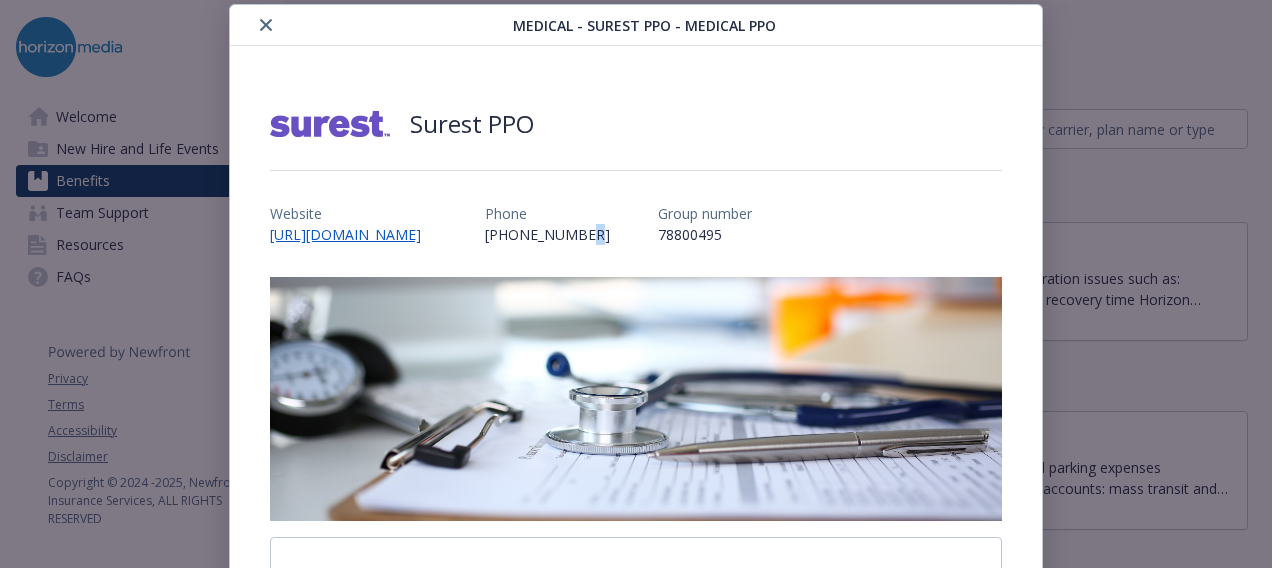 click on "[PHONE_NUMBER]" at bounding box center (547, 234) 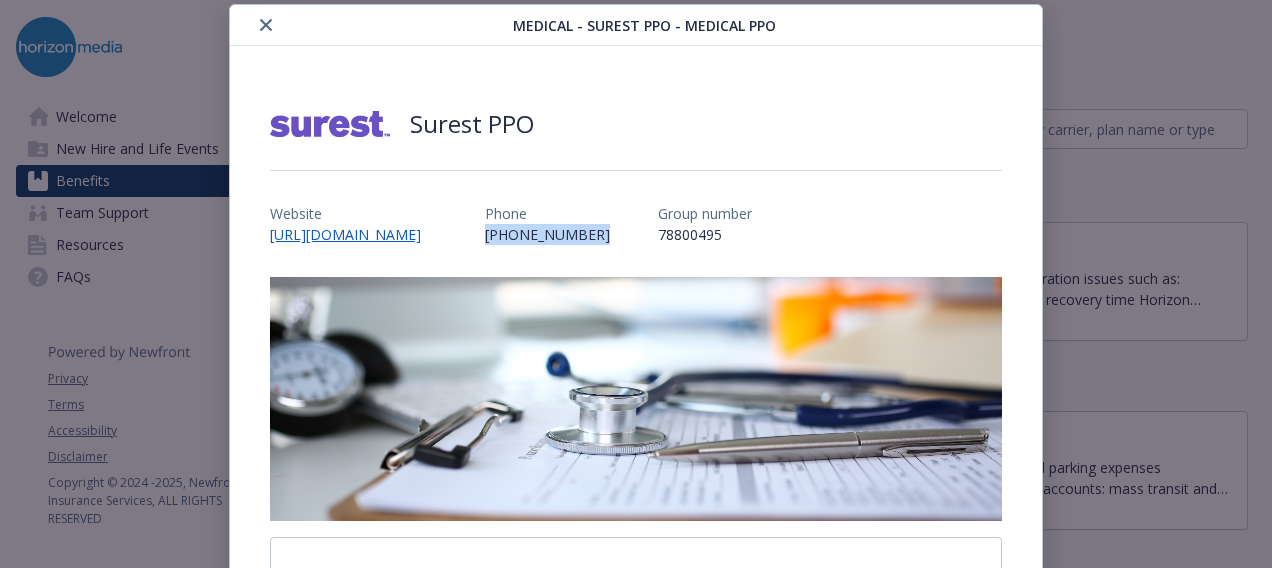 drag, startPoint x: 618, startPoint y: 241, endPoint x: 516, endPoint y: 237, distance: 102.0784 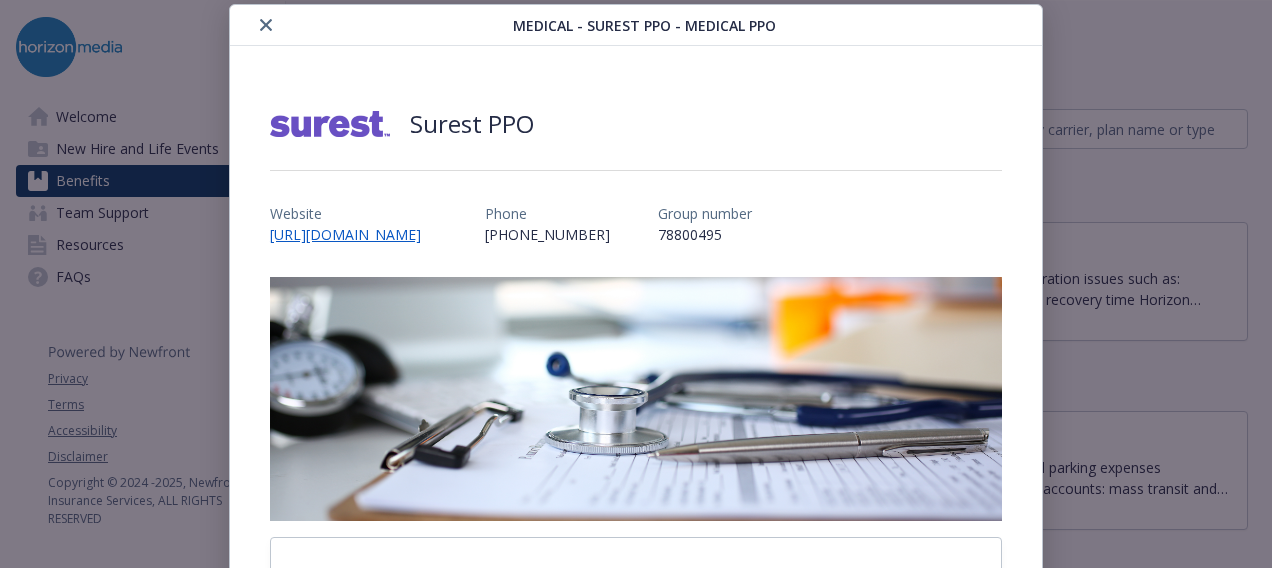 drag, startPoint x: 516, startPoint y: 237, endPoint x: 676, endPoint y: 252, distance: 160.70158 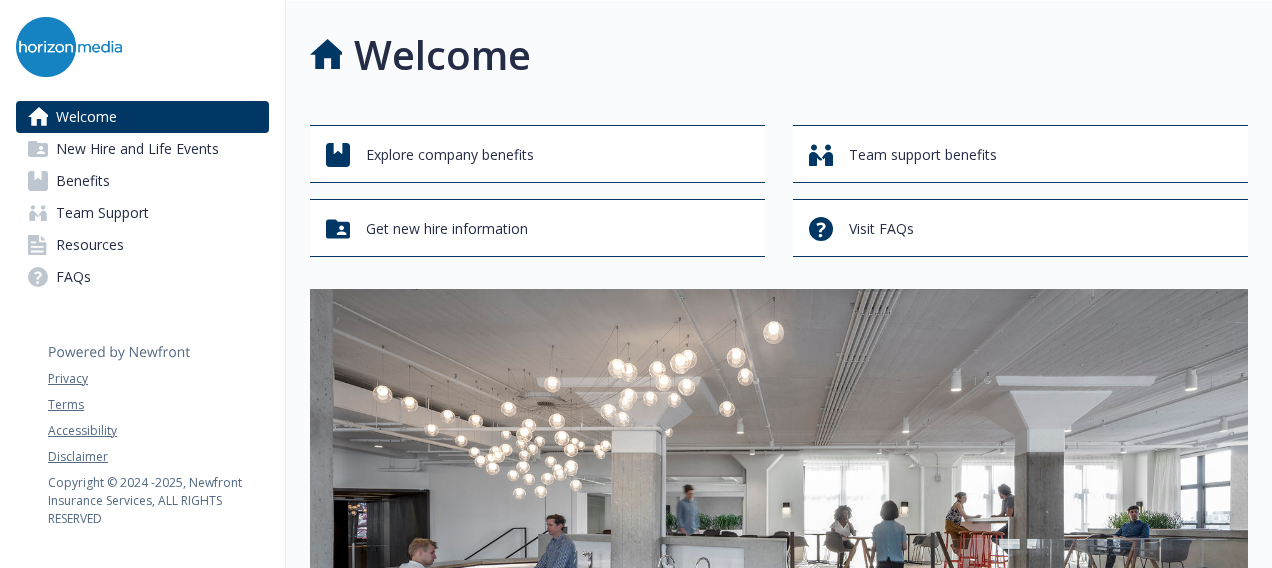 scroll, scrollTop: 0, scrollLeft: 0, axis: both 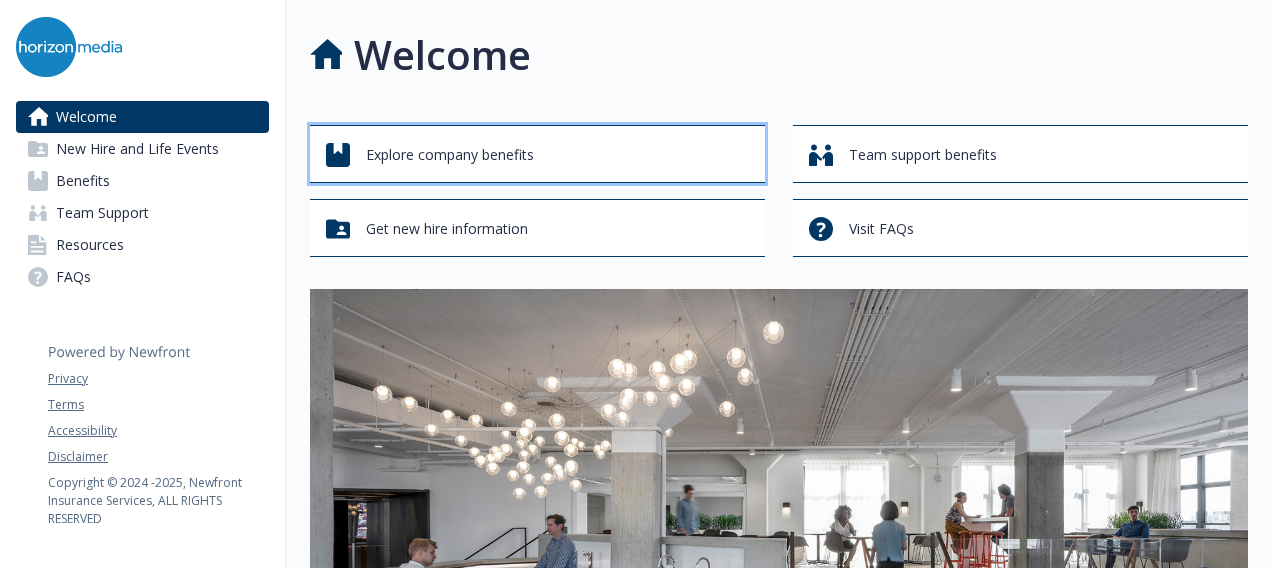 click on "Explore company benefits" at bounding box center [540, 155] 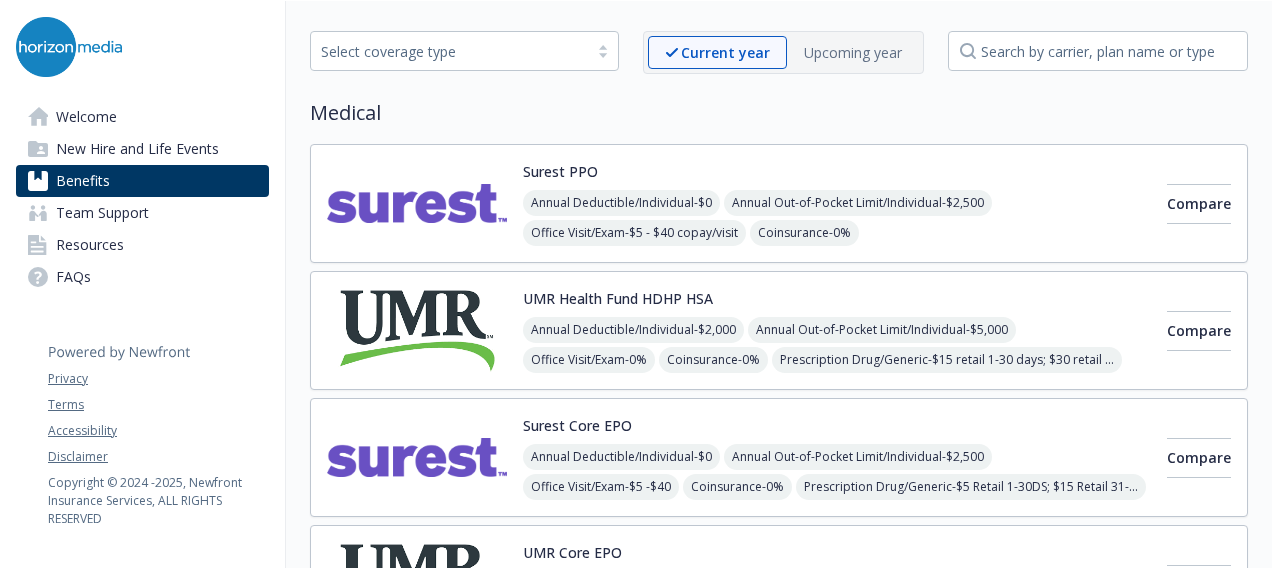 scroll, scrollTop: 78, scrollLeft: 1, axis: both 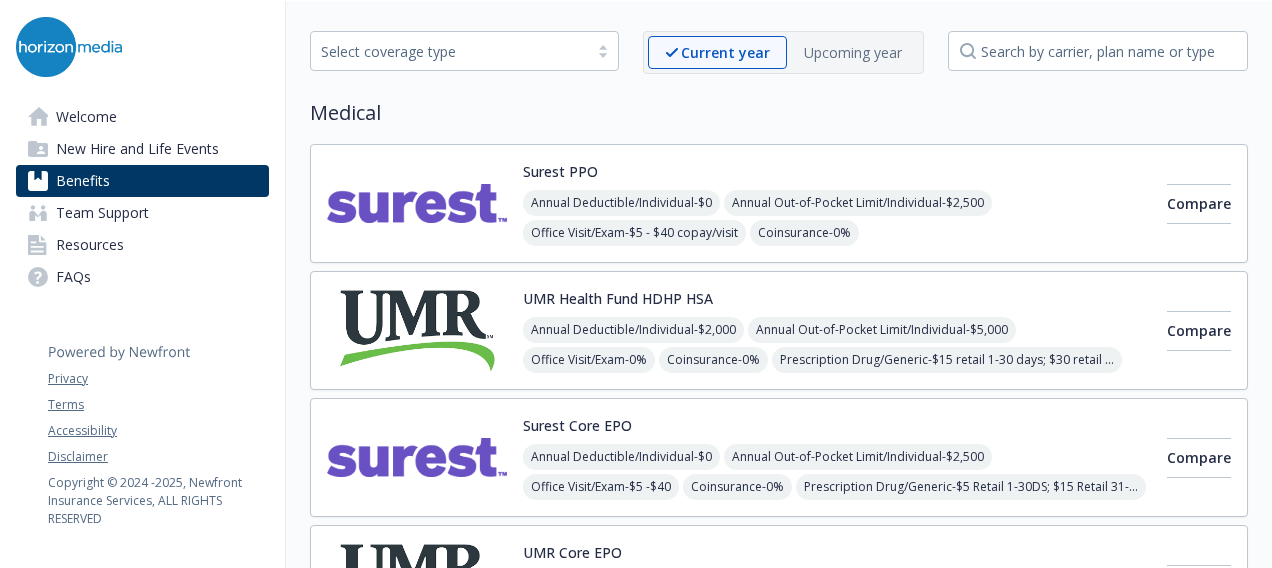 click on "Annual Deductible/Individual  -  $0 Annual Out-of-Pocket Limit/Individual  -  $2,500 Office Visit/Exam  -  $5 - $40 copay/visit Coinsurance  -  0% Prescription Drug/Generic  -  $5 for 1-30 DS Retail; $15 for 31-90 DS Retail Prescription Drug/Brand Formulary  -  $20 for 1-30 DS Retail; $50 for 31-90 DS Retail Prescription Drug/Brand Non-Formulary  -  $40 for 1-30 DS Retail; $100 for 31-90 DS Retail Prescription Drug/Specialty  -  $100 Specialty Generic ,Specialty Preferred Brand $130.00 ,Specialty NonPreferred $150.00" at bounding box center [837, 278] 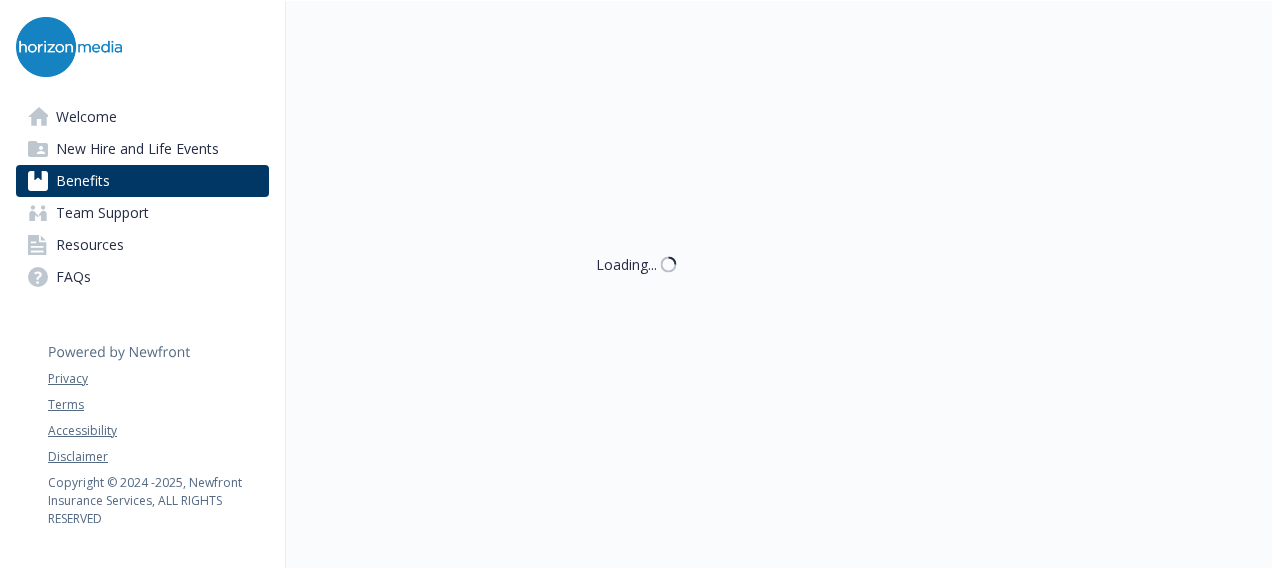 scroll, scrollTop: 78, scrollLeft: 1, axis: both 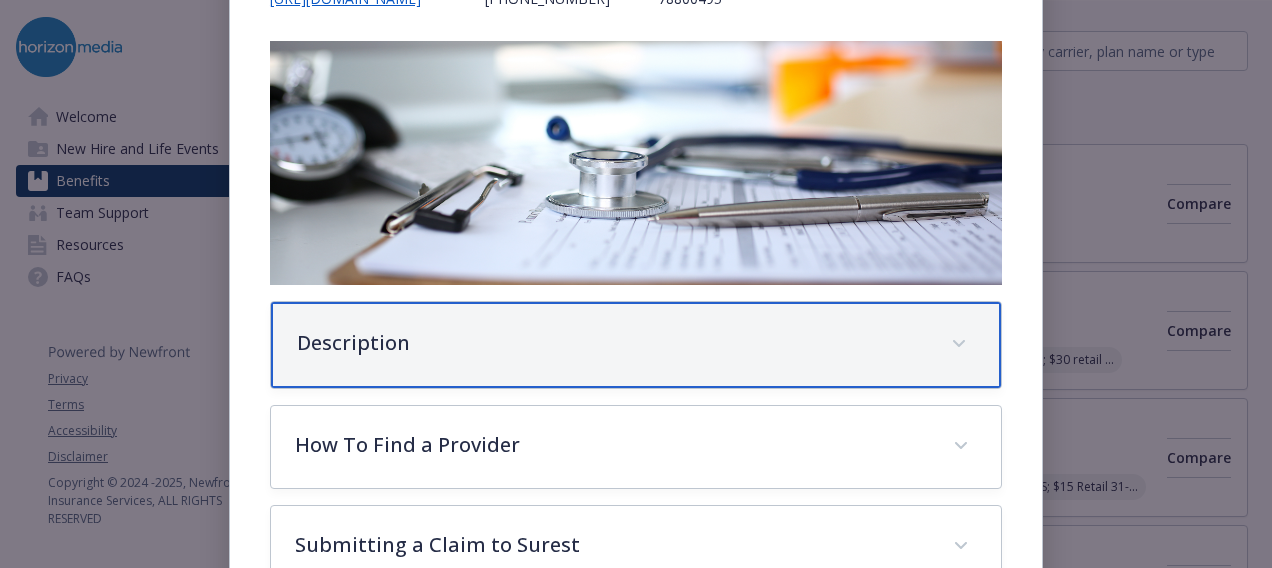 click on "Description" at bounding box center (612, 343) 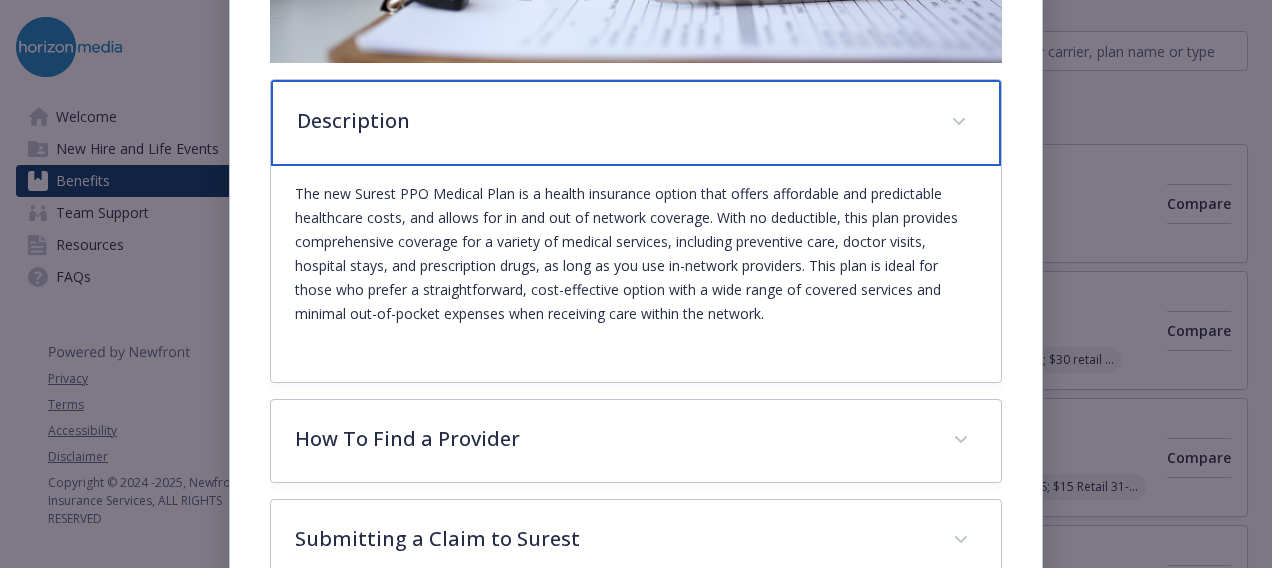 scroll, scrollTop: 519, scrollLeft: 0, axis: vertical 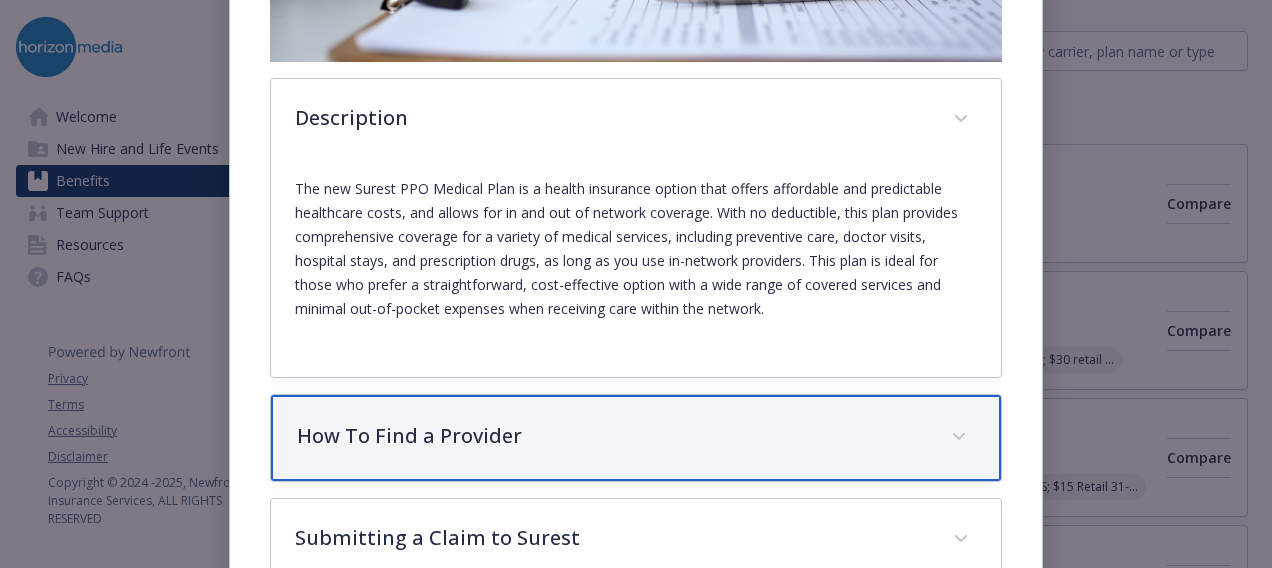 click on "How To Find a Provider" at bounding box center (636, 438) 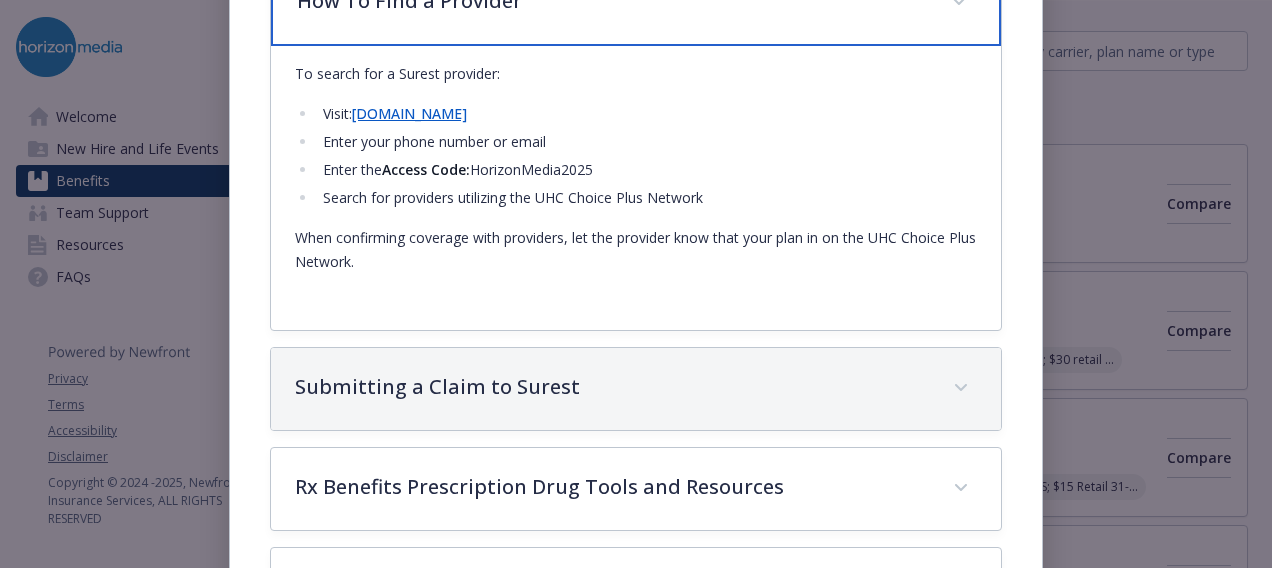 scroll, scrollTop: 848, scrollLeft: 0, axis: vertical 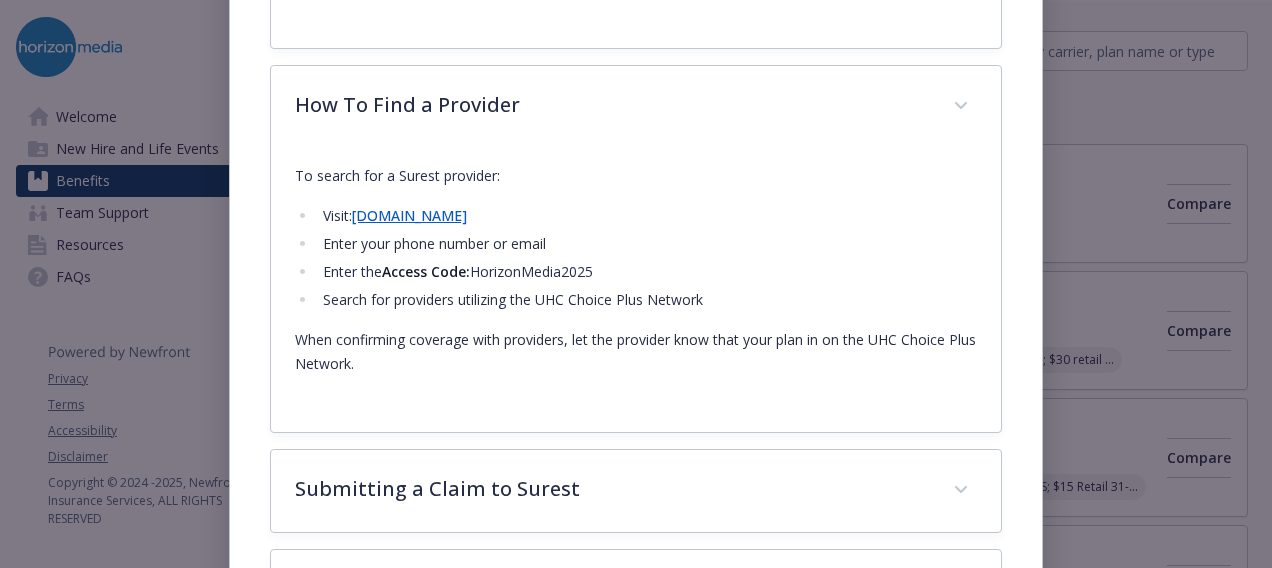 drag, startPoint x: 470, startPoint y: 218, endPoint x: 352, endPoint y: 218, distance: 118 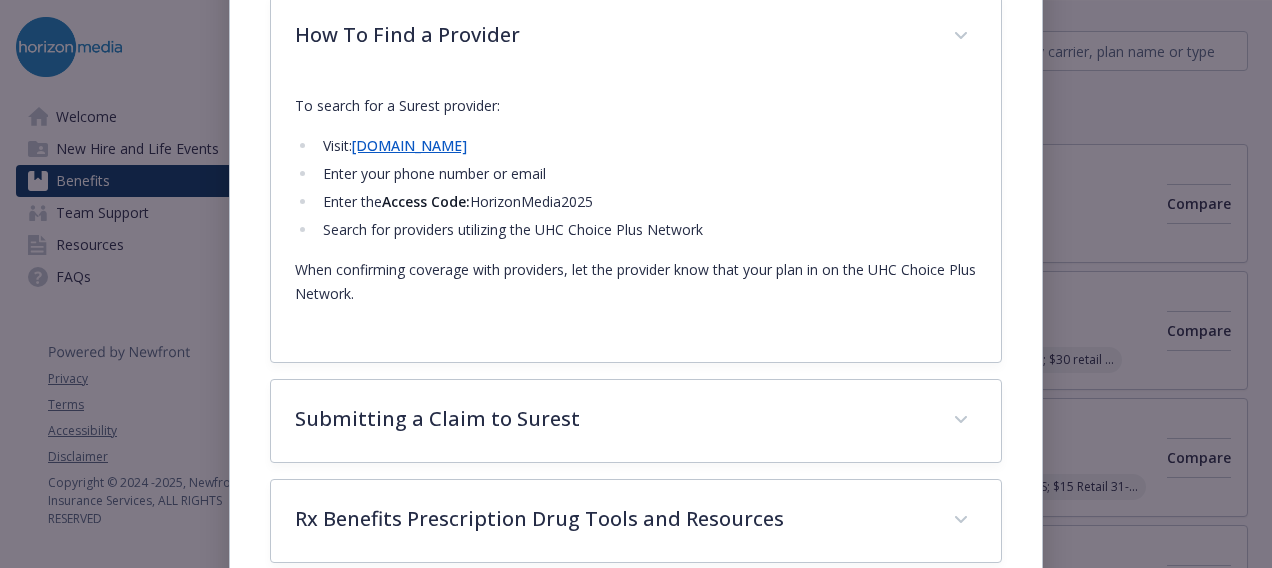 scroll, scrollTop: 948, scrollLeft: 0, axis: vertical 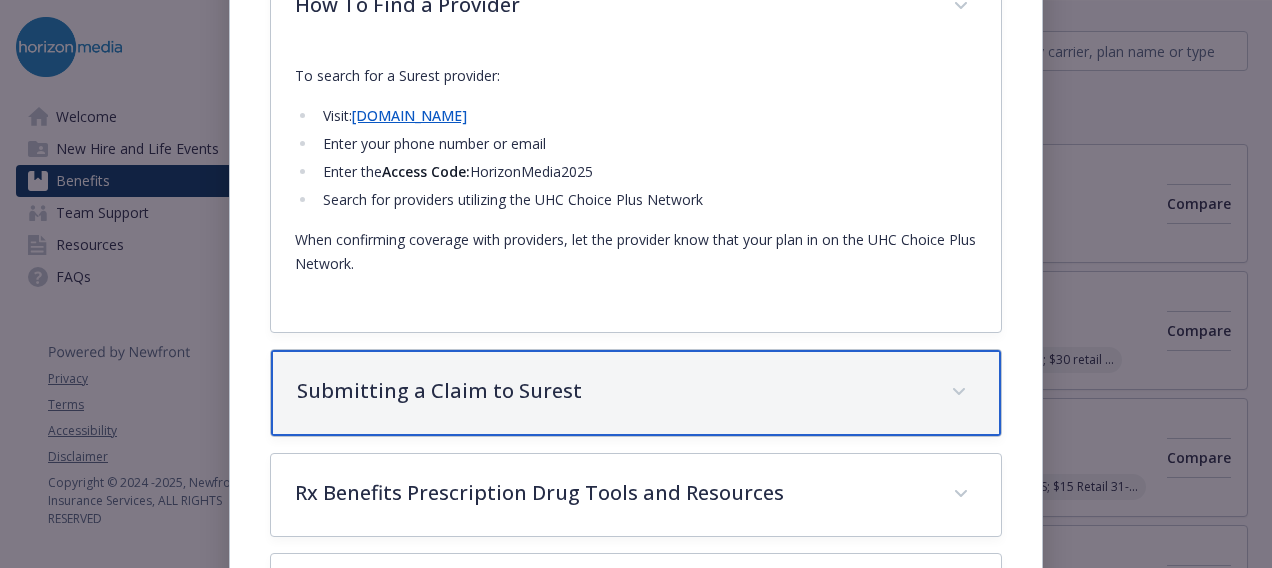 click on "Submitting a Claim to Surest" at bounding box center (612, 391) 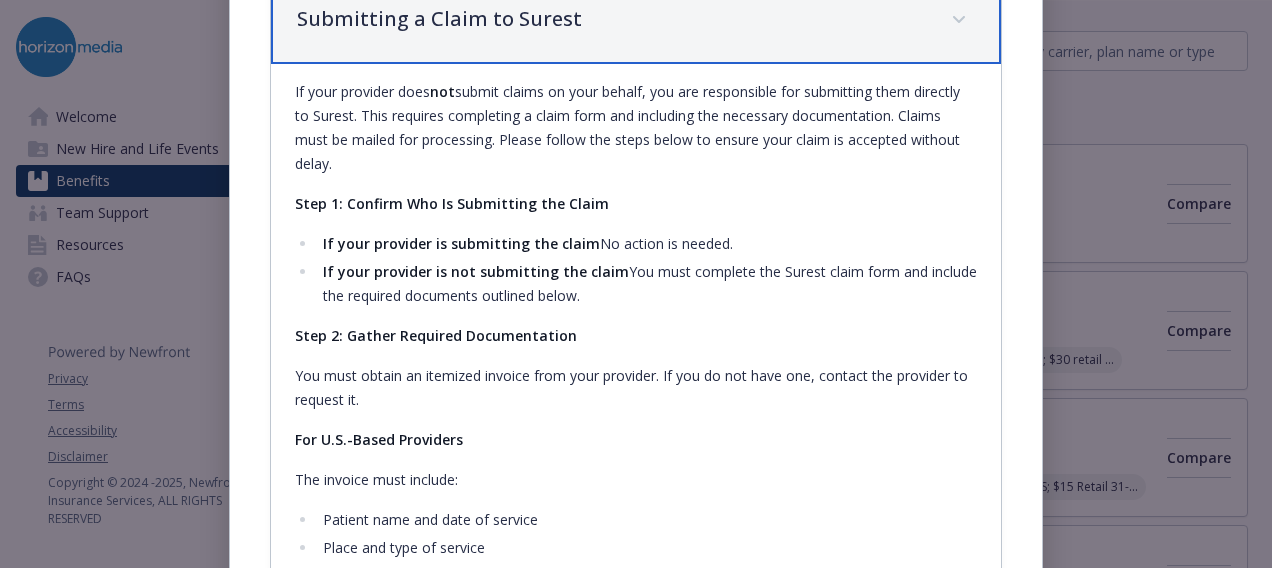 scroll, scrollTop: 1348, scrollLeft: 0, axis: vertical 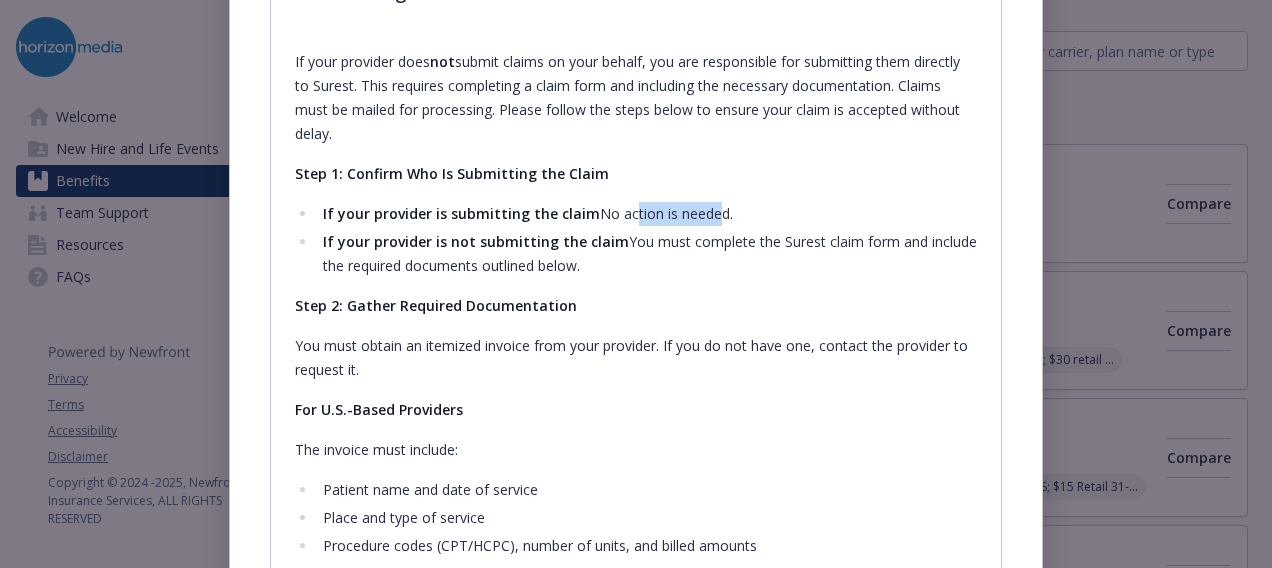 drag, startPoint x: 620, startPoint y: 214, endPoint x: 699, endPoint y: 210, distance: 79.101204 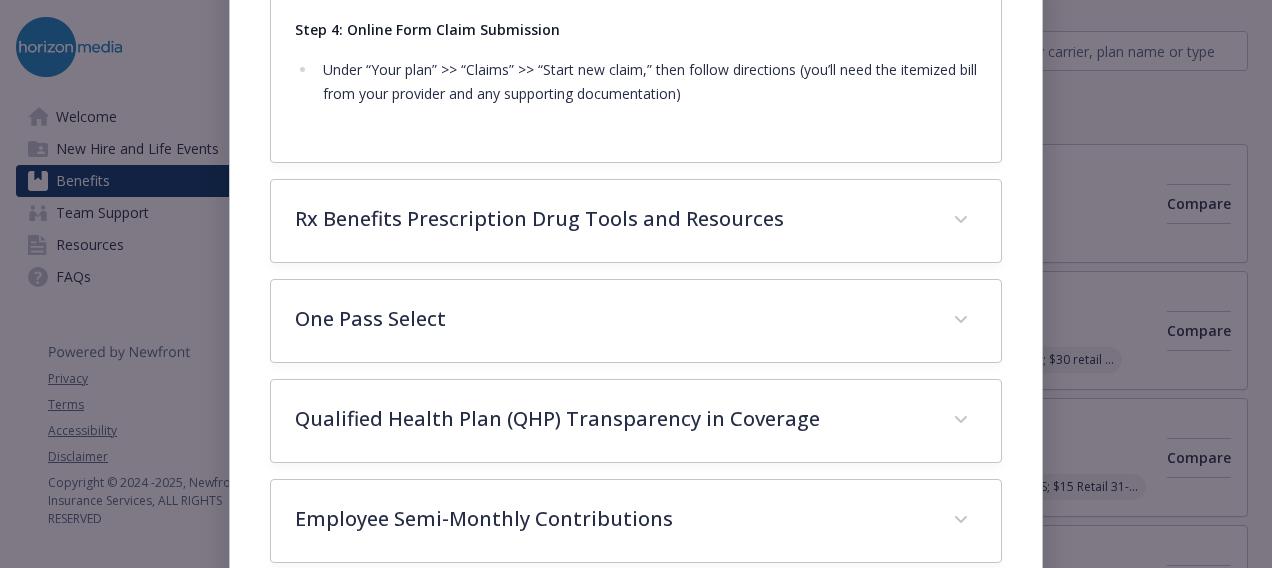 scroll, scrollTop: 2346, scrollLeft: 0, axis: vertical 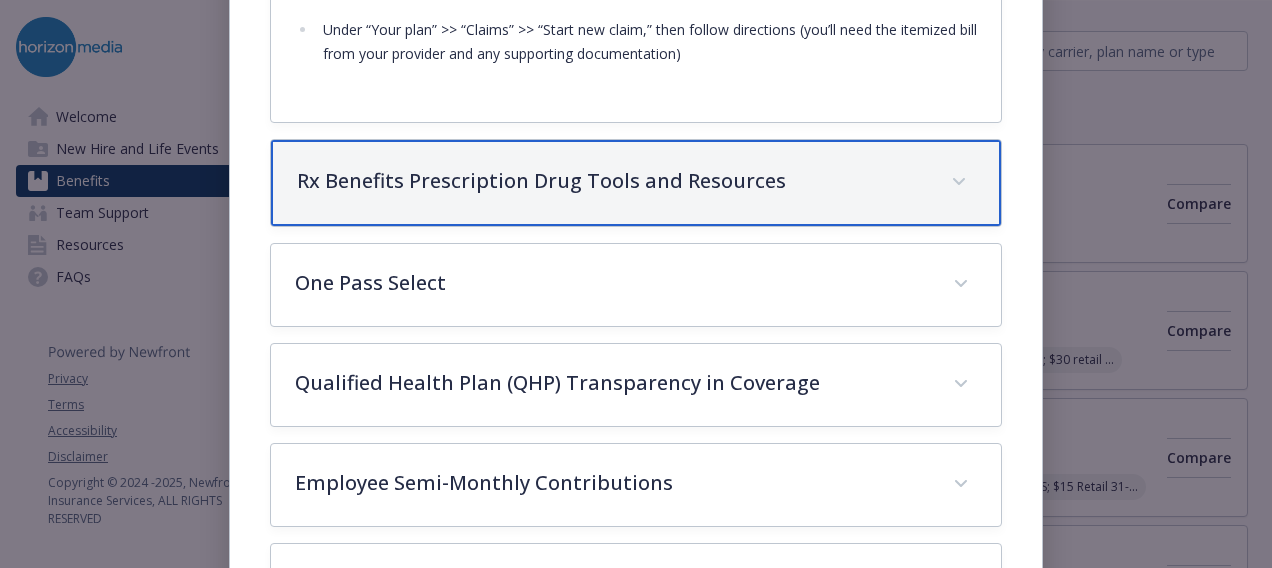 click on "Rx Benefits Prescription Drug Tools and Resources" at bounding box center [612, 181] 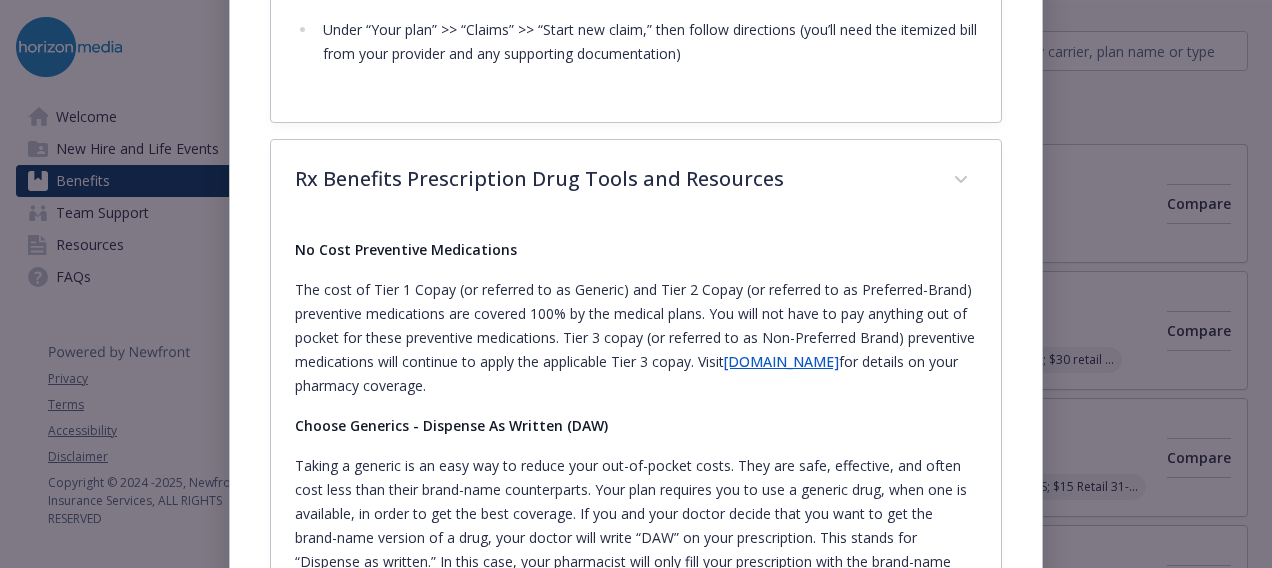 click on "The cost of Tier 1 Copay (or referred to as Generic) and Tier 2 Copay (or referred to as Preferred-Brand) preventive medications are covered 100% by the medical plans. You will not have to pay anything out of pocket for these preventive medications. Tier 3 copay (or referred to as Non-Preferred Brand) preventive medications will continue to apply the applicable Tier 3 copay. Visit  www.optumrx.com  for details on your pharmacy coverage." at bounding box center (636, 338) 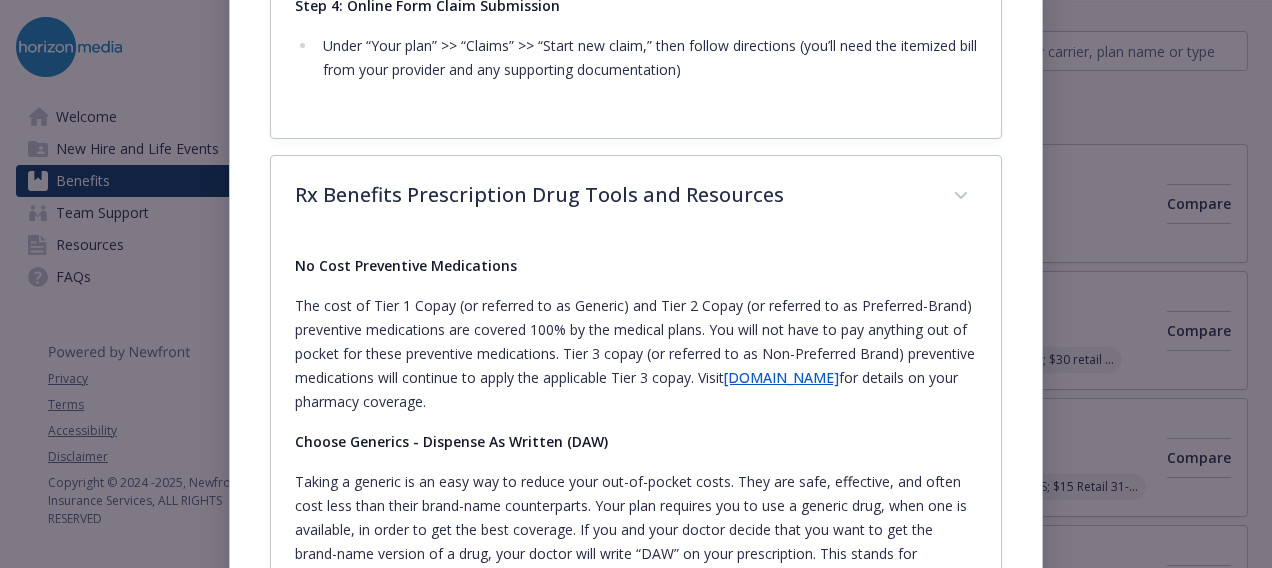 scroll, scrollTop: 2246, scrollLeft: 0, axis: vertical 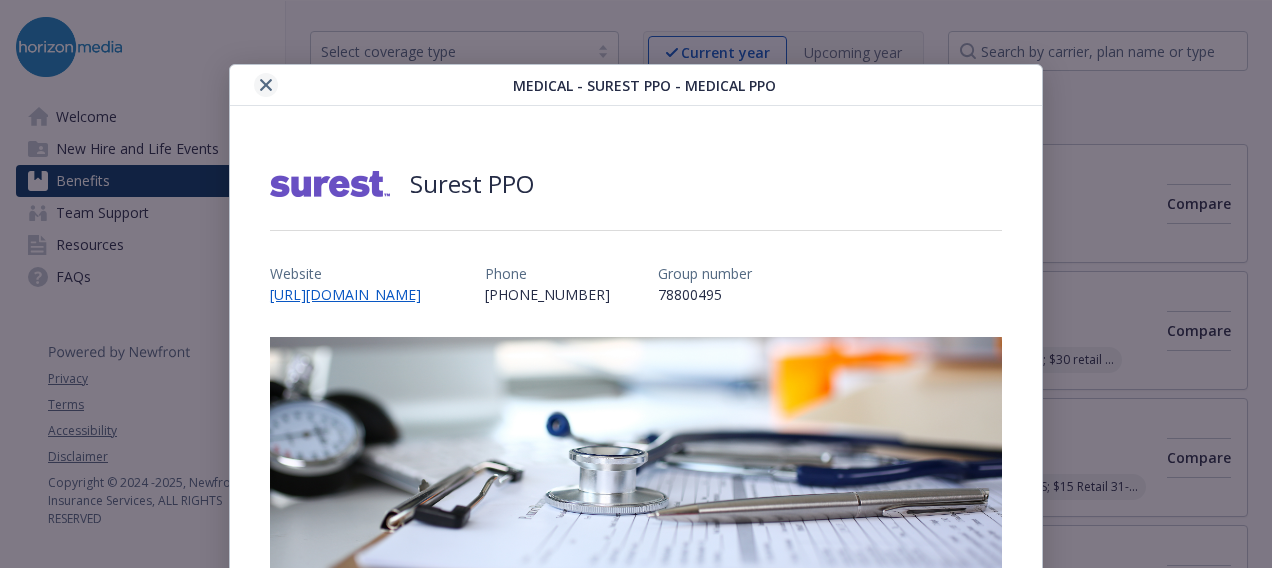 click at bounding box center [266, 85] 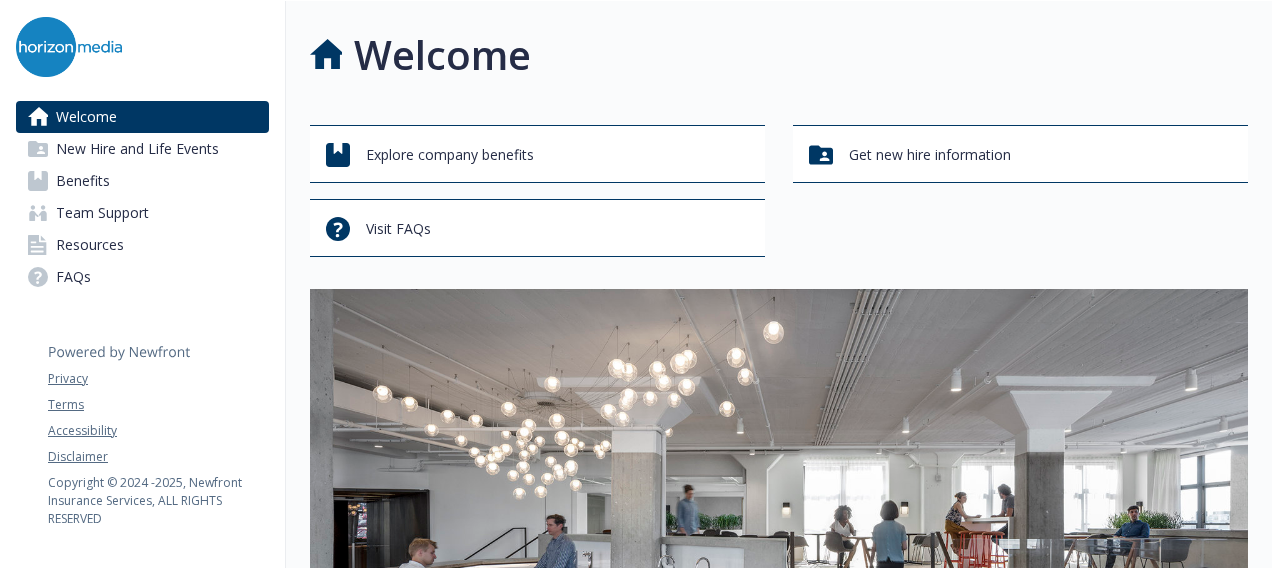 scroll, scrollTop: 0, scrollLeft: 0, axis: both 